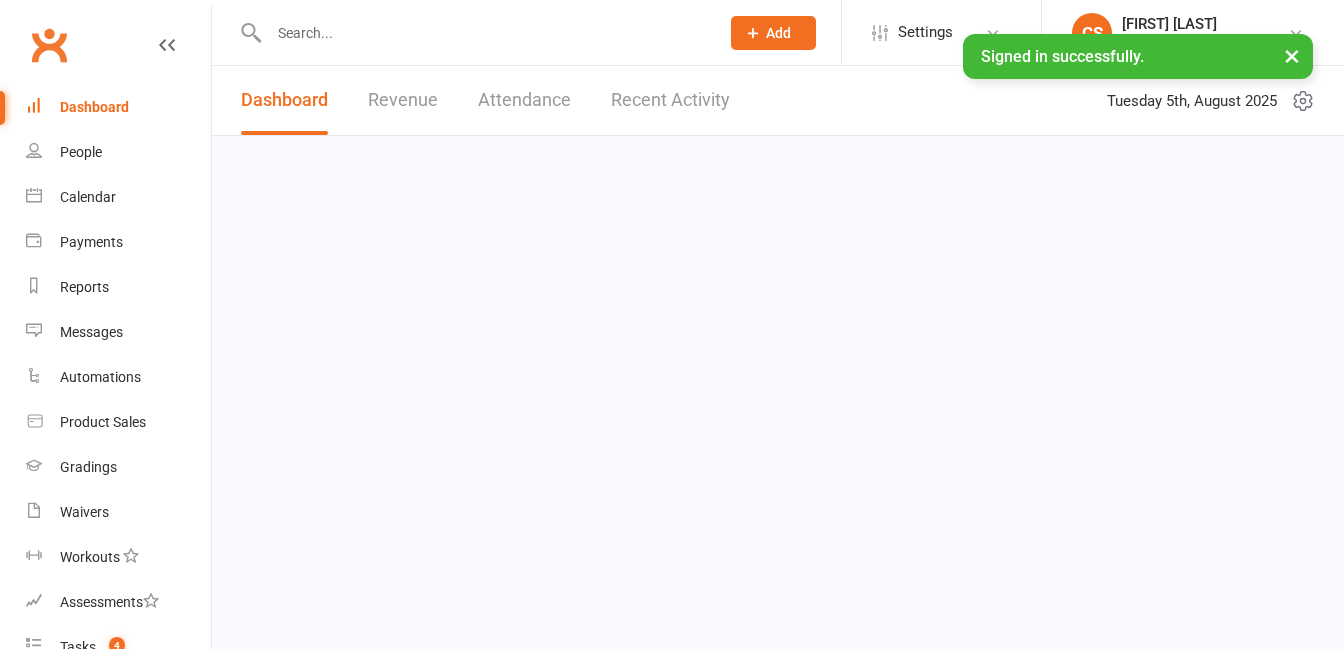 scroll, scrollTop: 0, scrollLeft: 0, axis: both 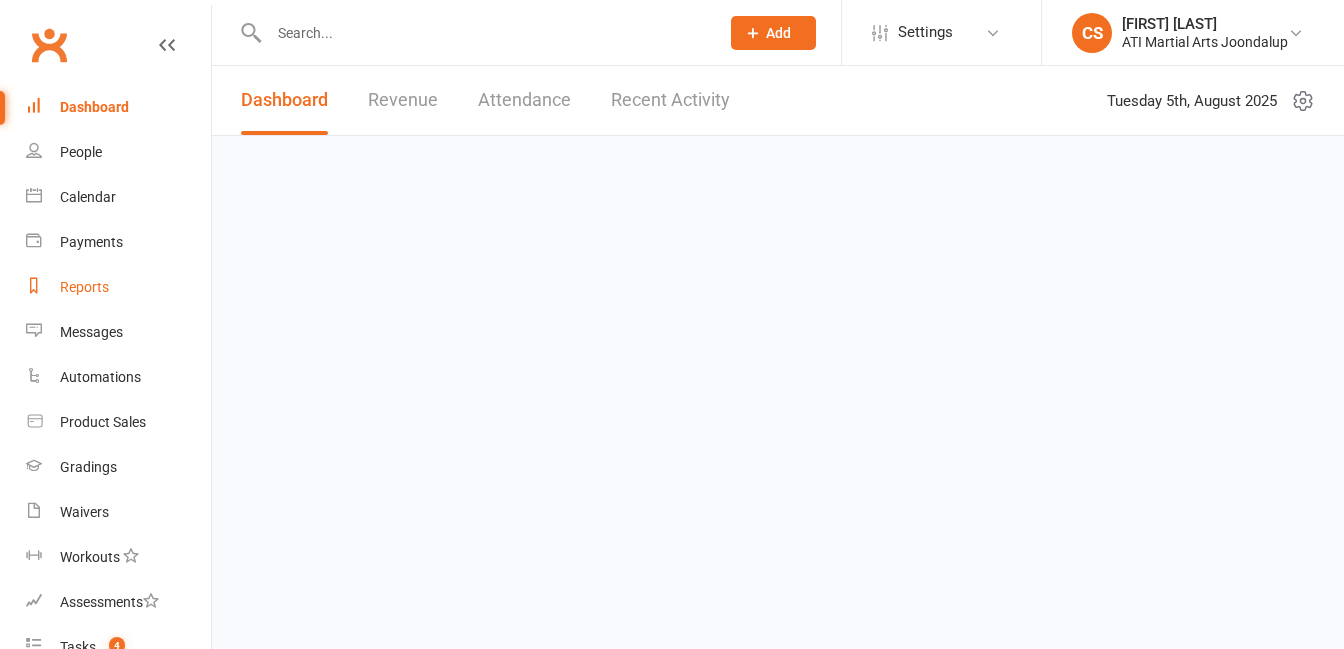 drag, startPoint x: 99, startPoint y: 252, endPoint x: 115, endPoint y: 243, distance: 18.35756 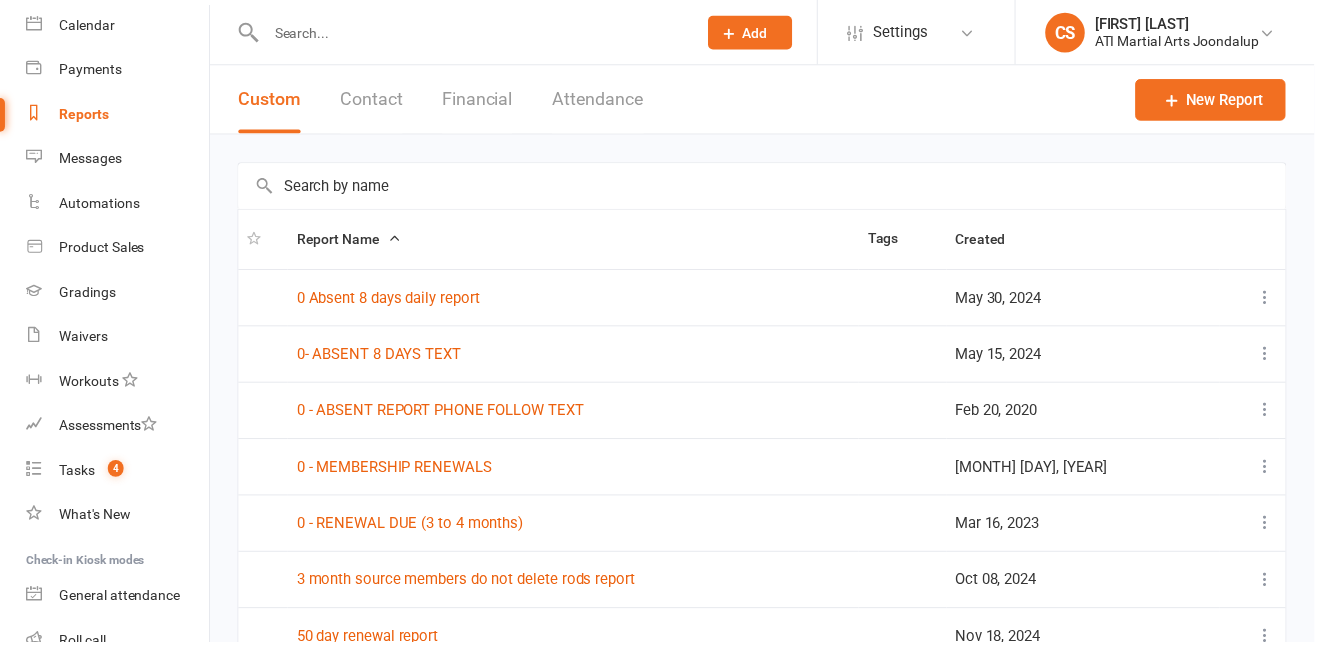 scroll, scrollTop: 0, scrollLeft: 0, axis: both 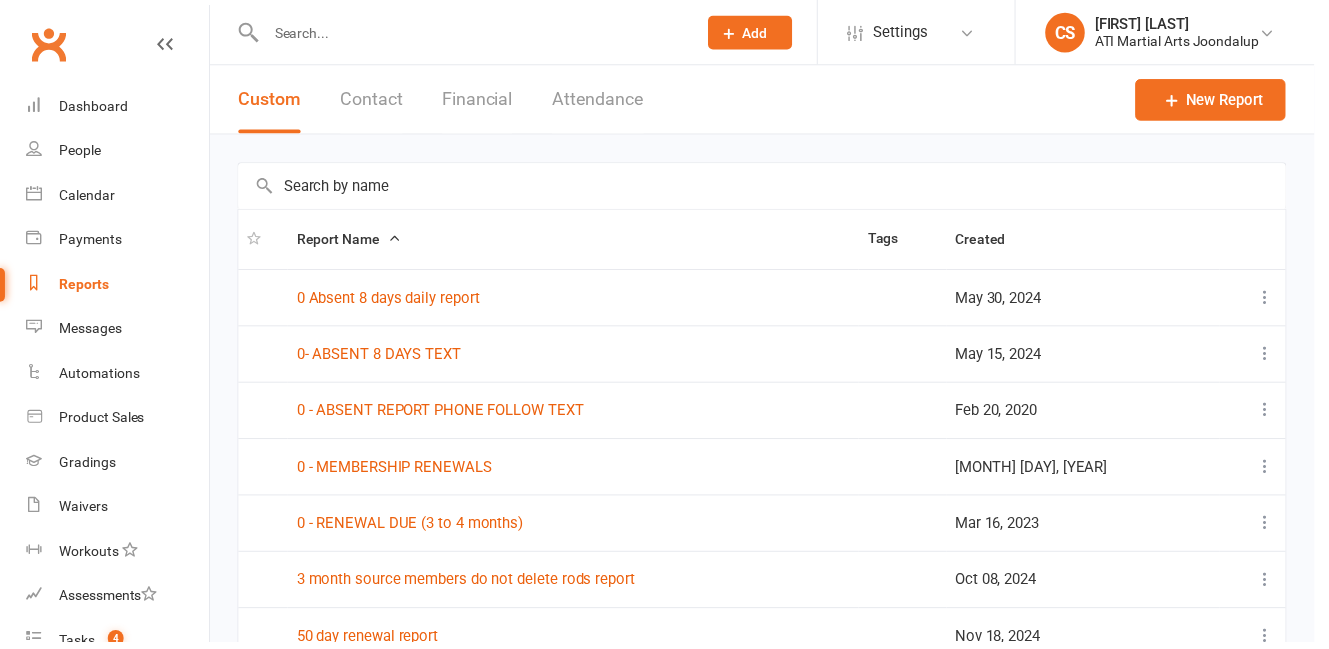 click at bounding box center [167, 45] 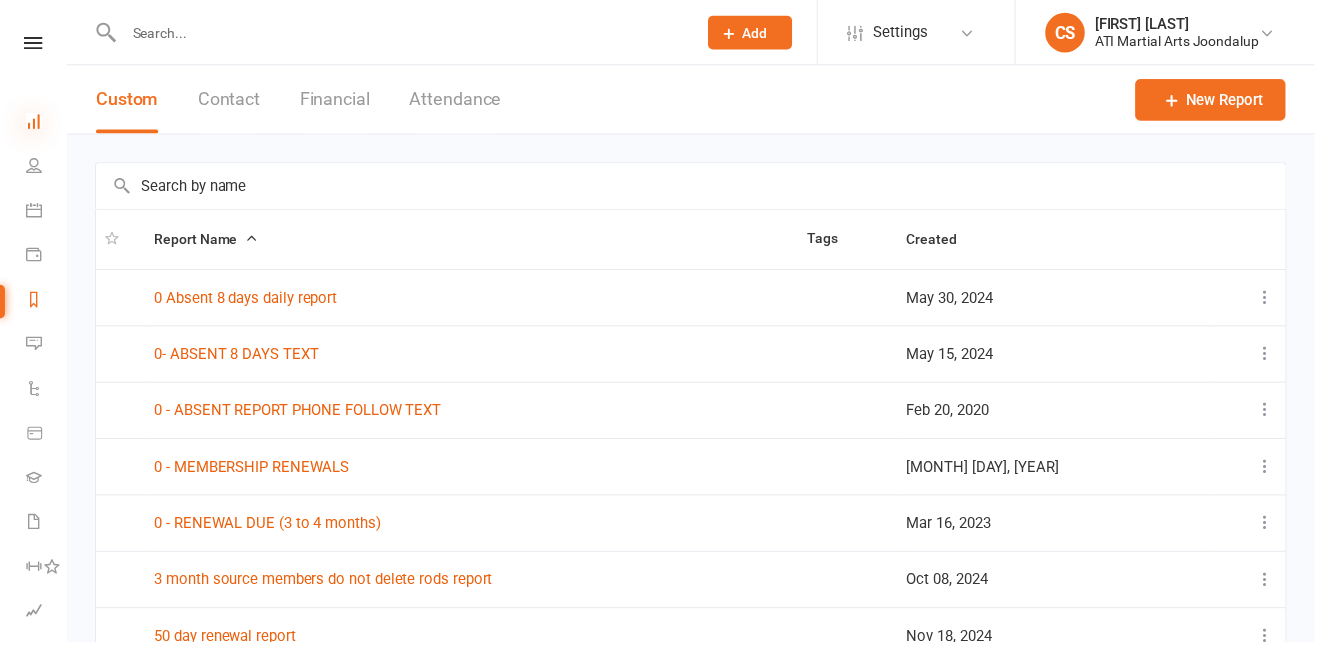click at bounding box center [34, 122] 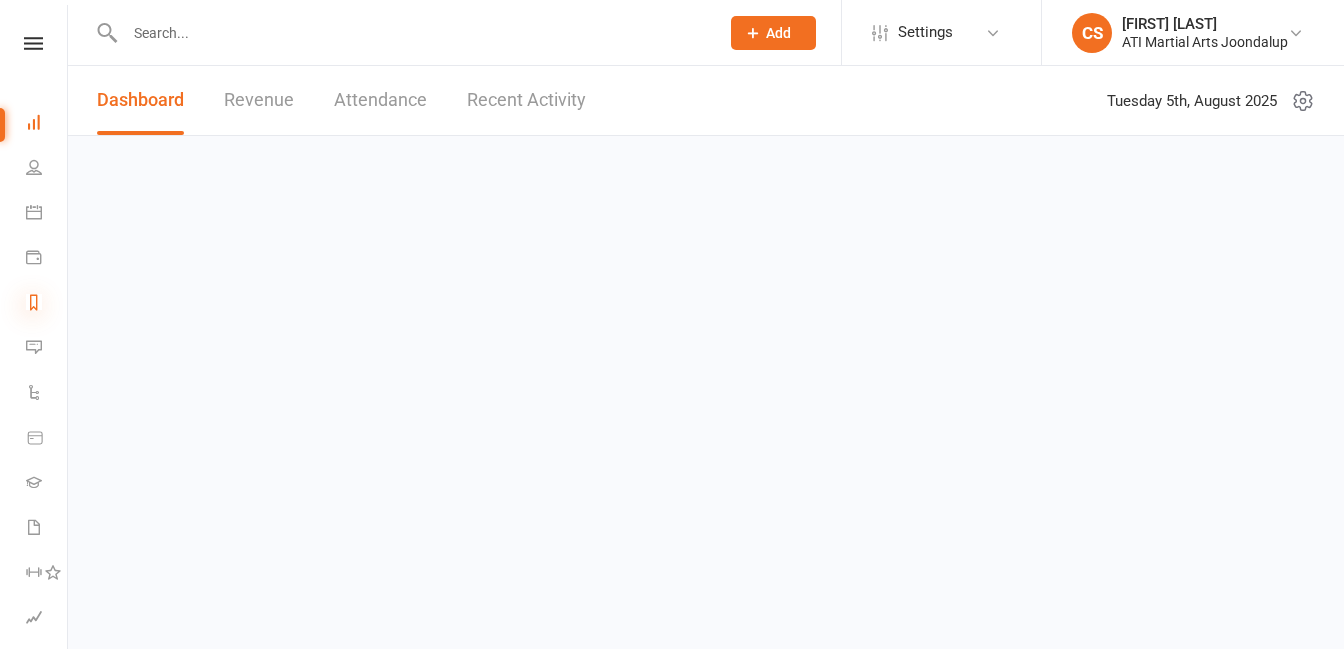 click at bounding box center [34, 302] 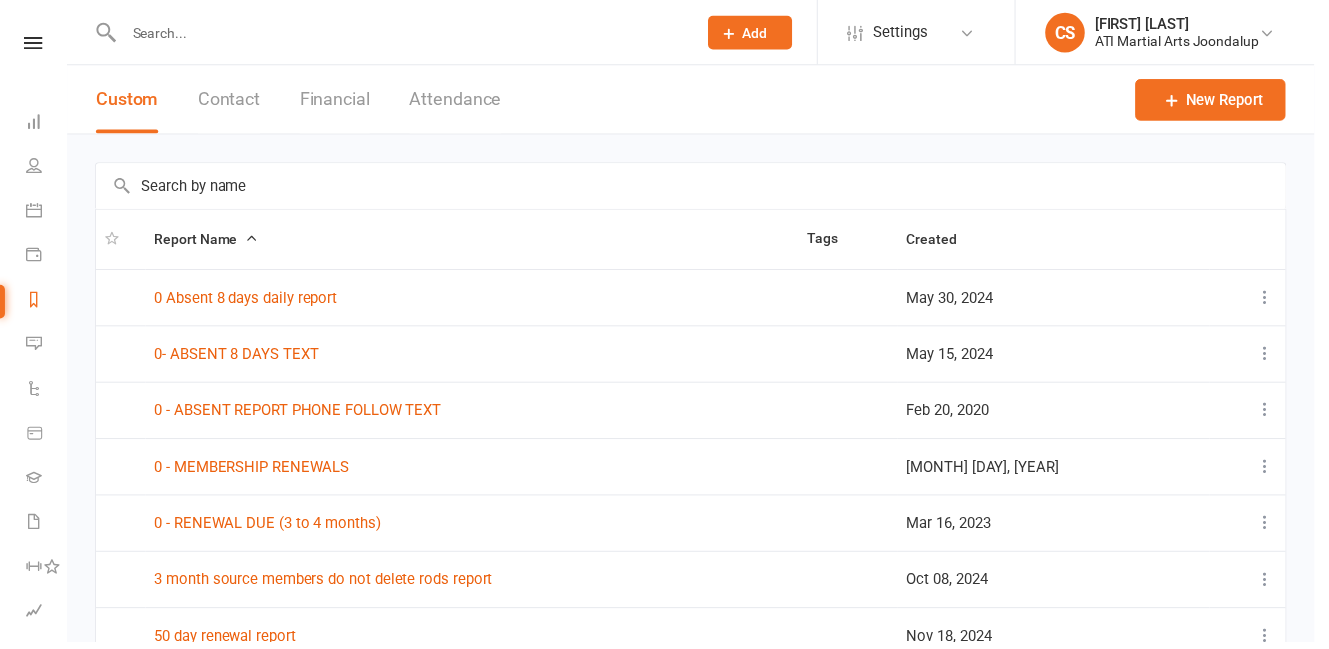 click at bounding box center (404, 33) 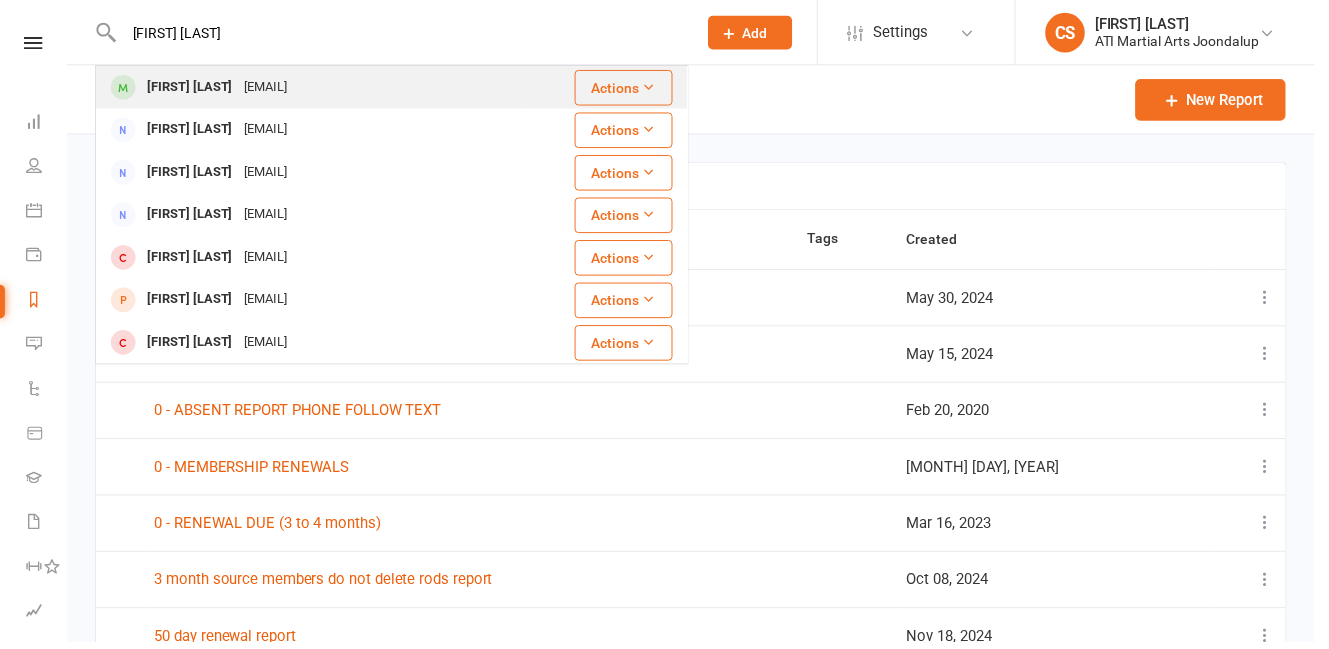 type on "[FIRST] [LAST]" 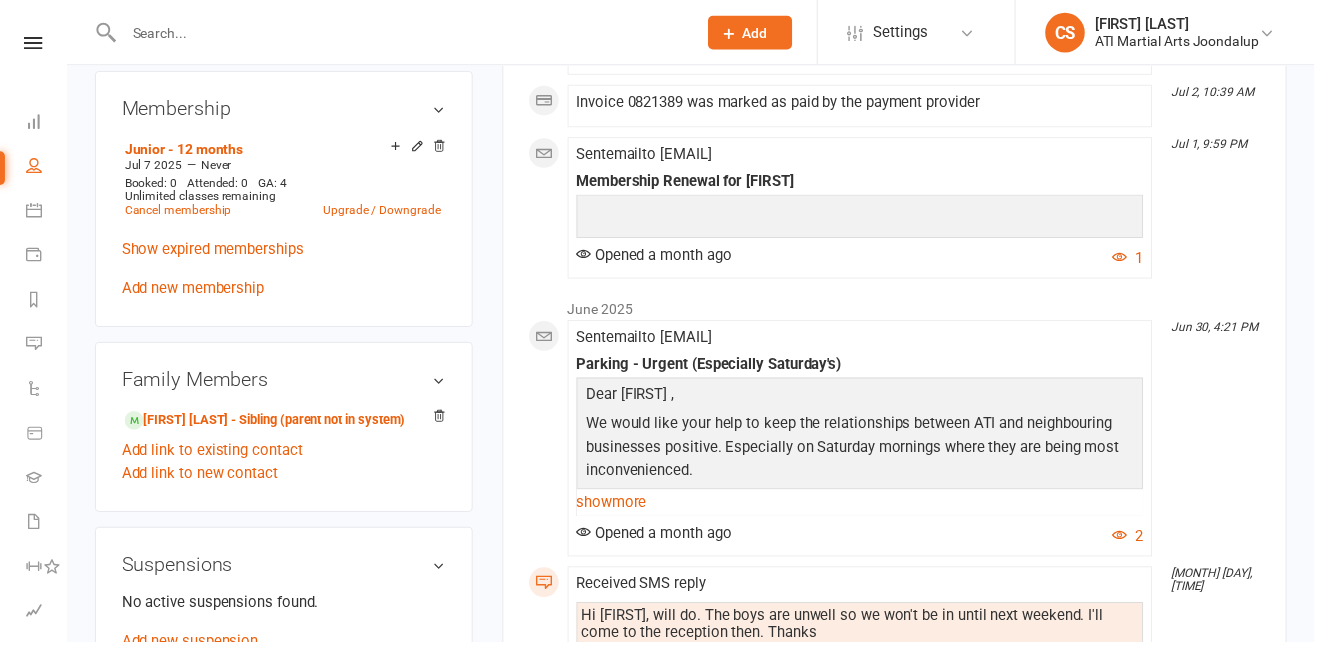scroll, scrollTop: 1743, scrollLeft: 0, axis: vertical 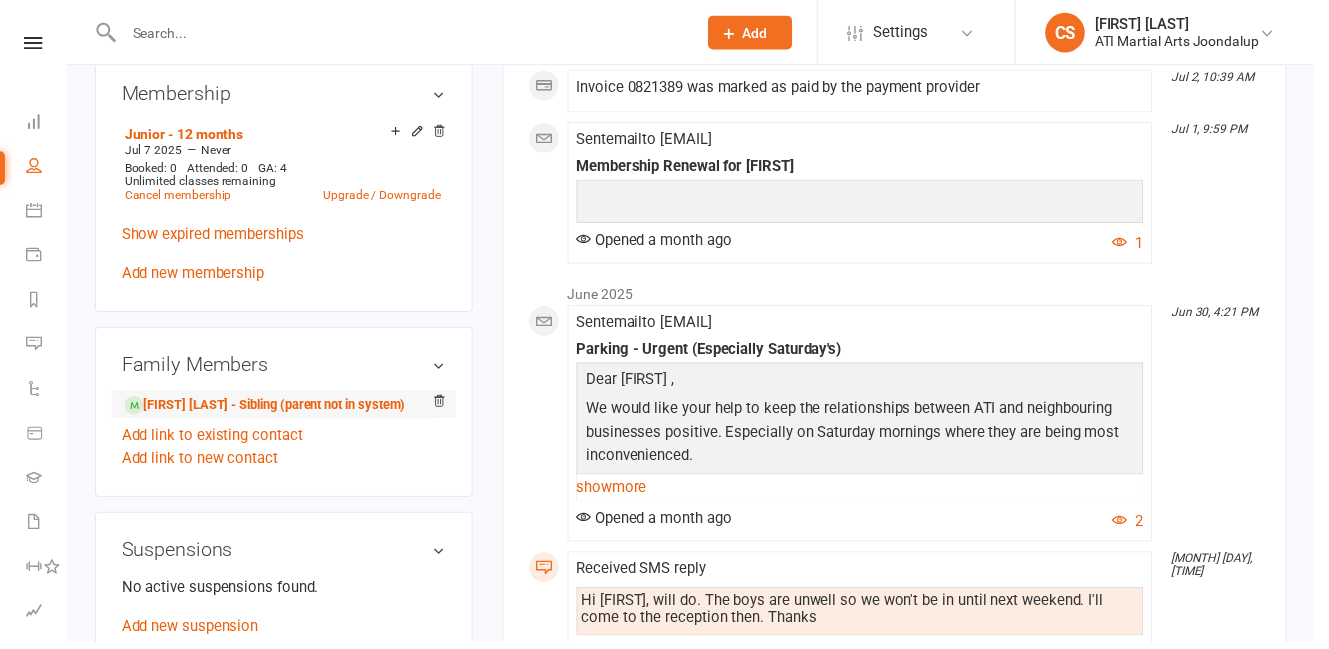 click on "[FIRST] [LAST] - Sibling (parent not in system)" at bounding box center [287, 409] 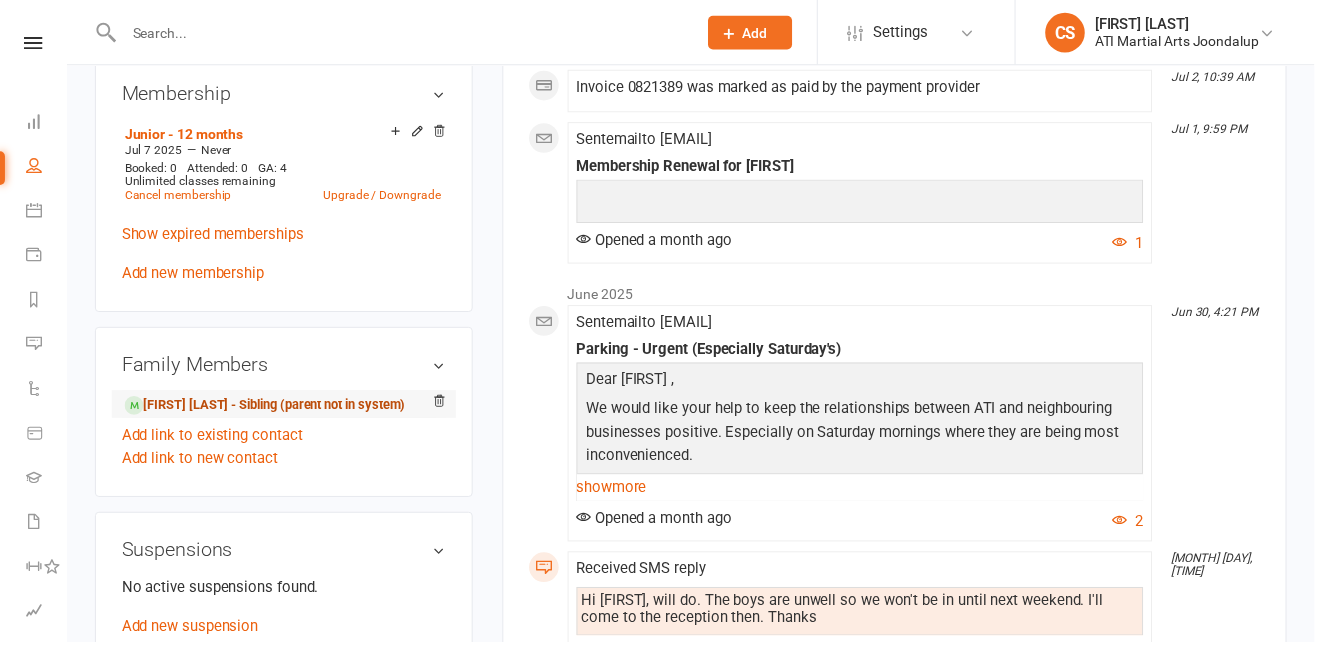 click on "[FIRST] [LAST] - Sibling (parent not in system)" at bounding box center (268, 410) 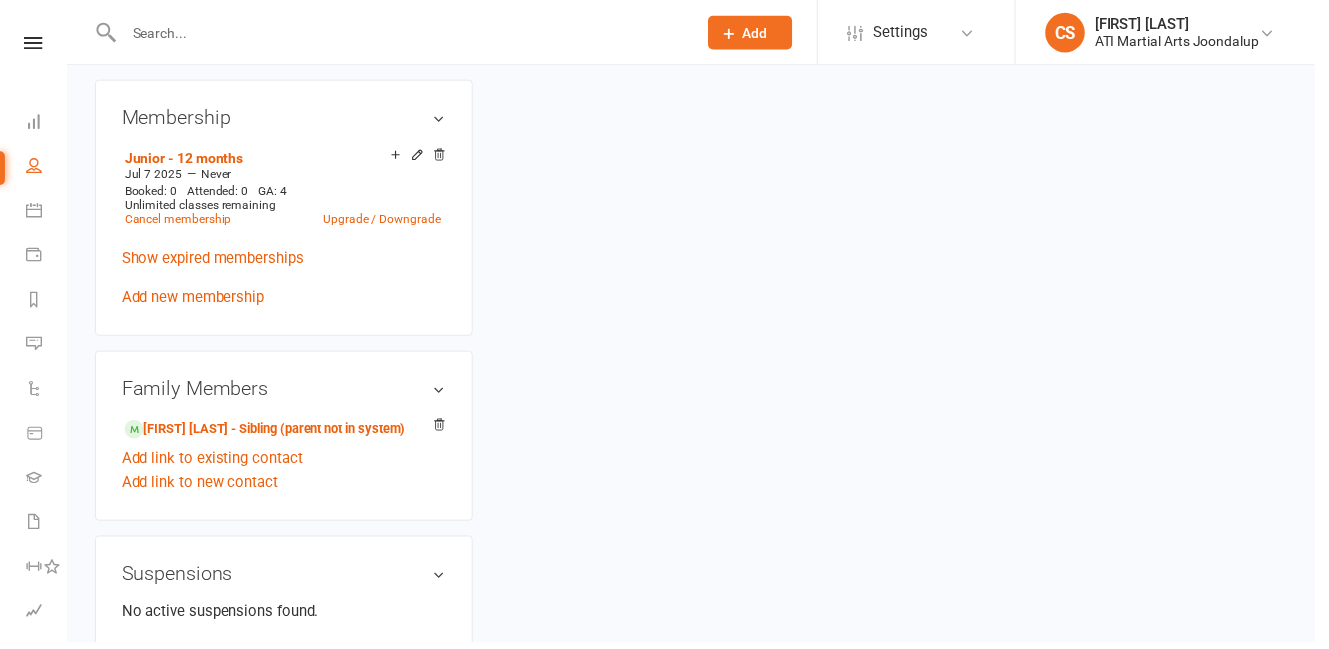 scroll, scrollTop: 0, scrollLeft: 0, axis: both 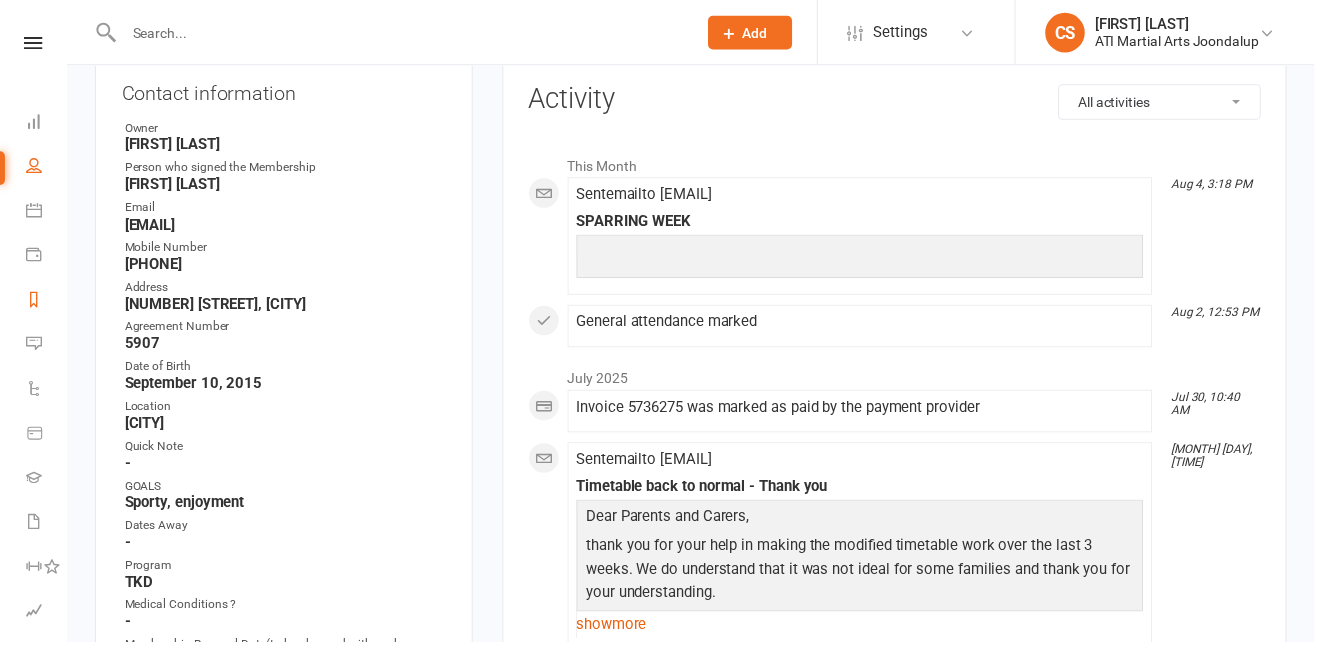 click on "Reports" at bounding box center [46, 304] 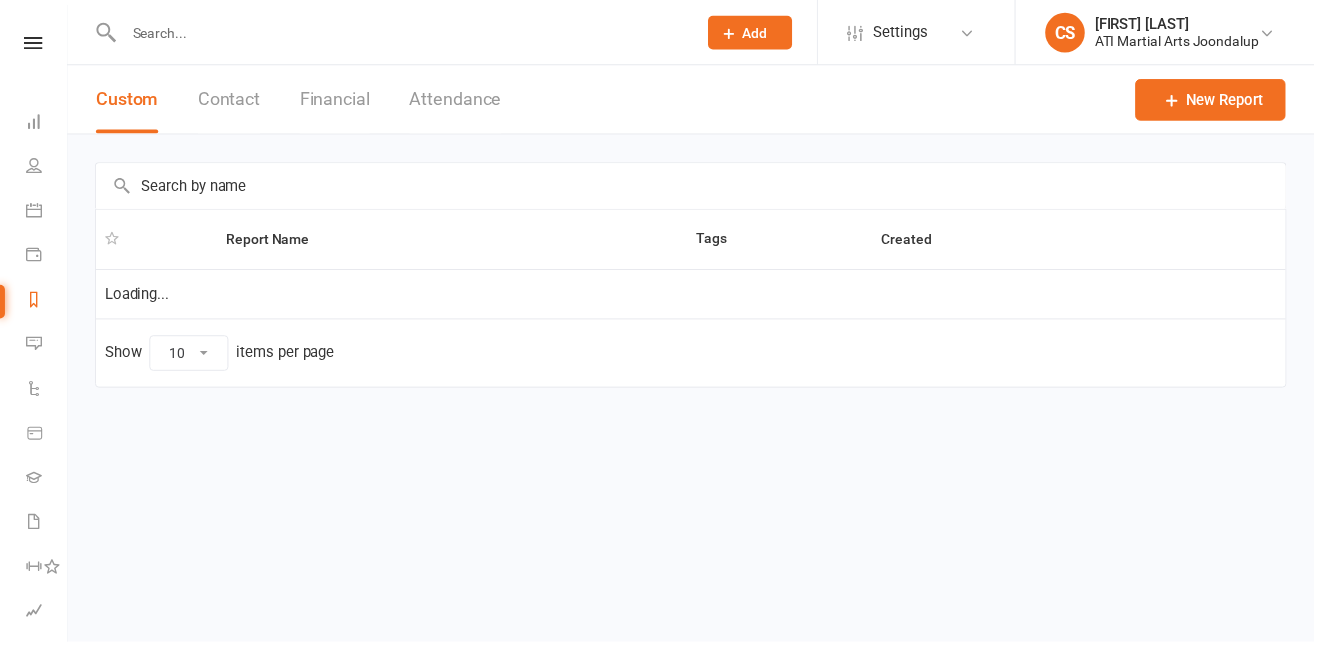 scroll, scrollTop: 0, scrollLeft: 0, axis: both 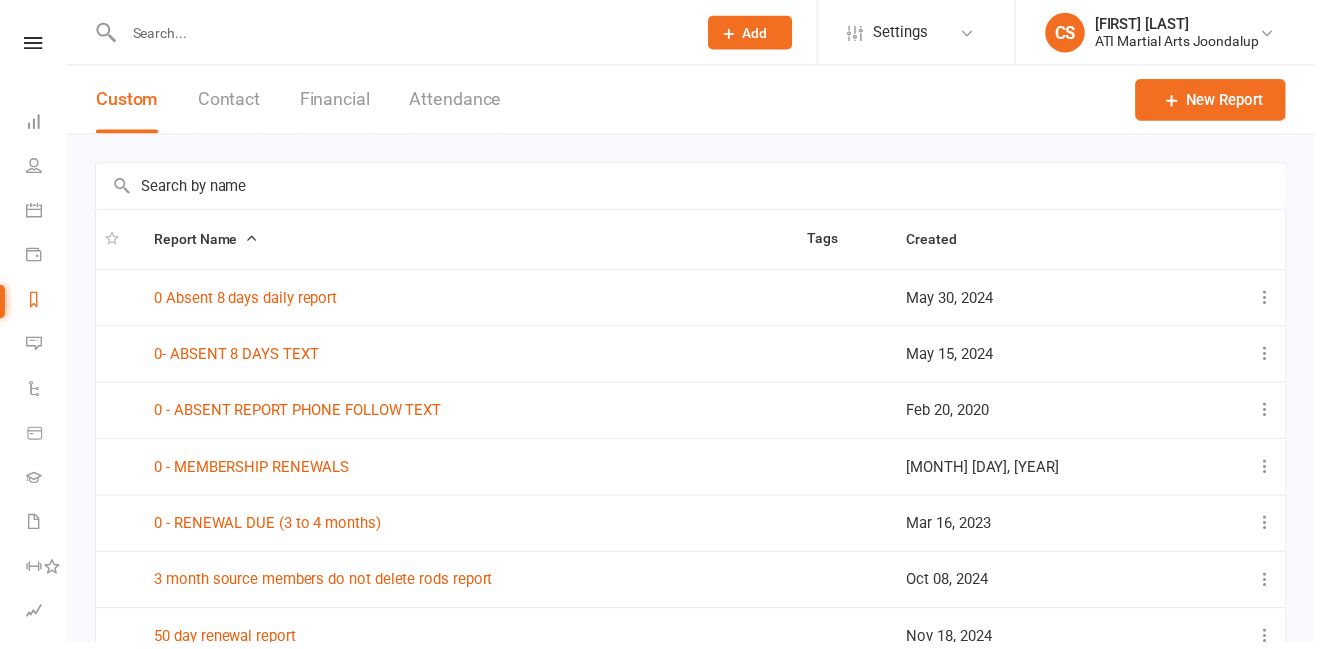 click at bounding box center [404, 33] 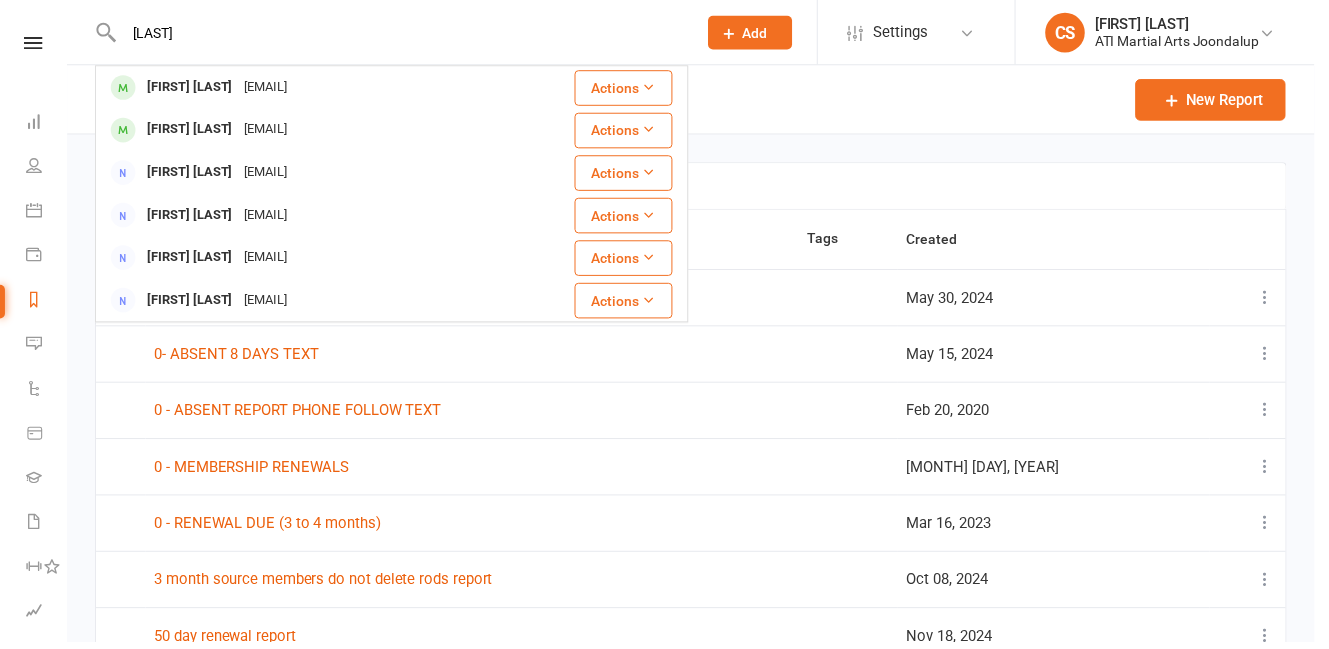 type on "[LAST]" 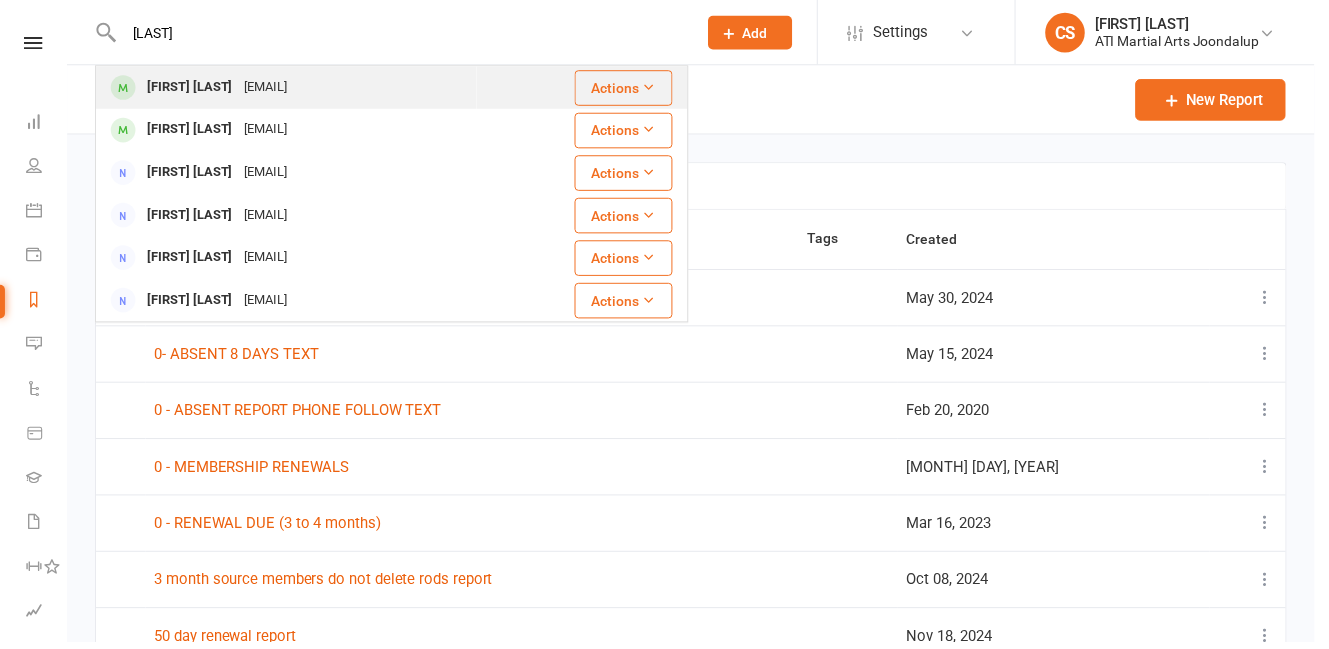 drag, startPoint x: 187, startPoint y: 65, endPoint x: 185, endPoint y: 79, distance: 14.142136 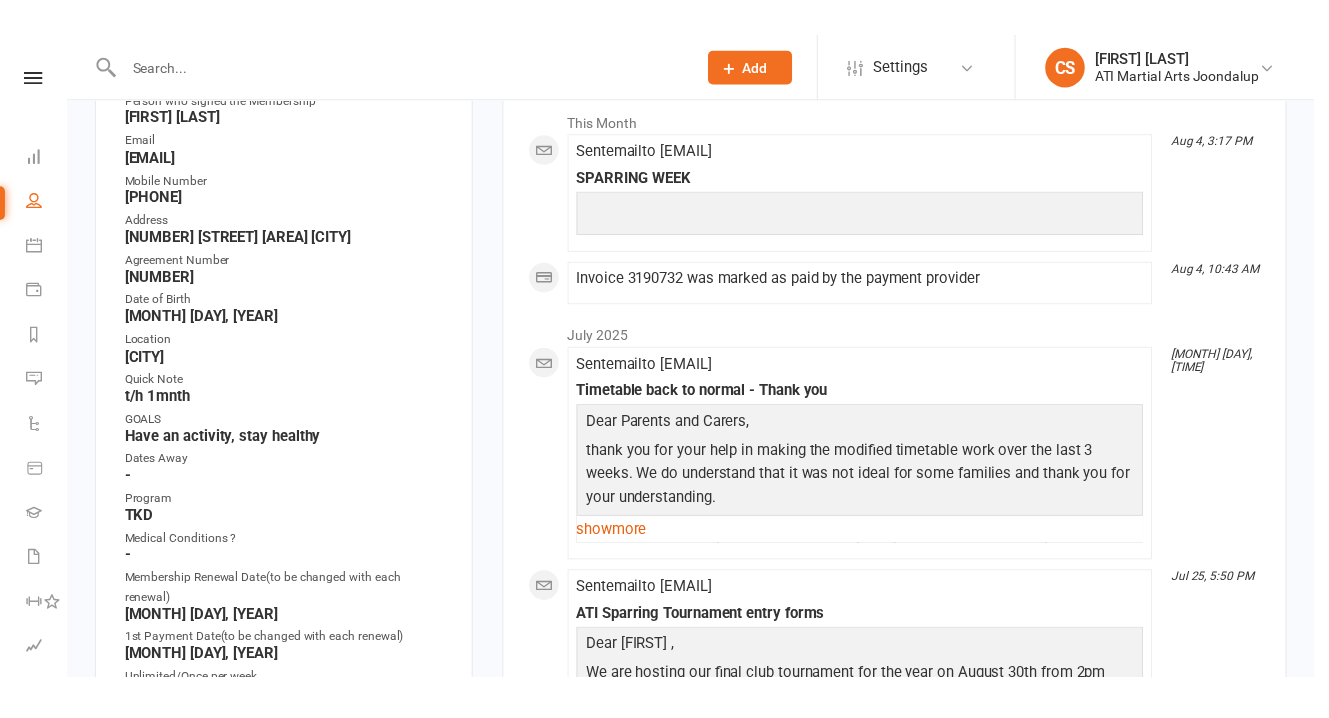 scroll, scrollTop: 0, scrollLeft: 0, axis: both 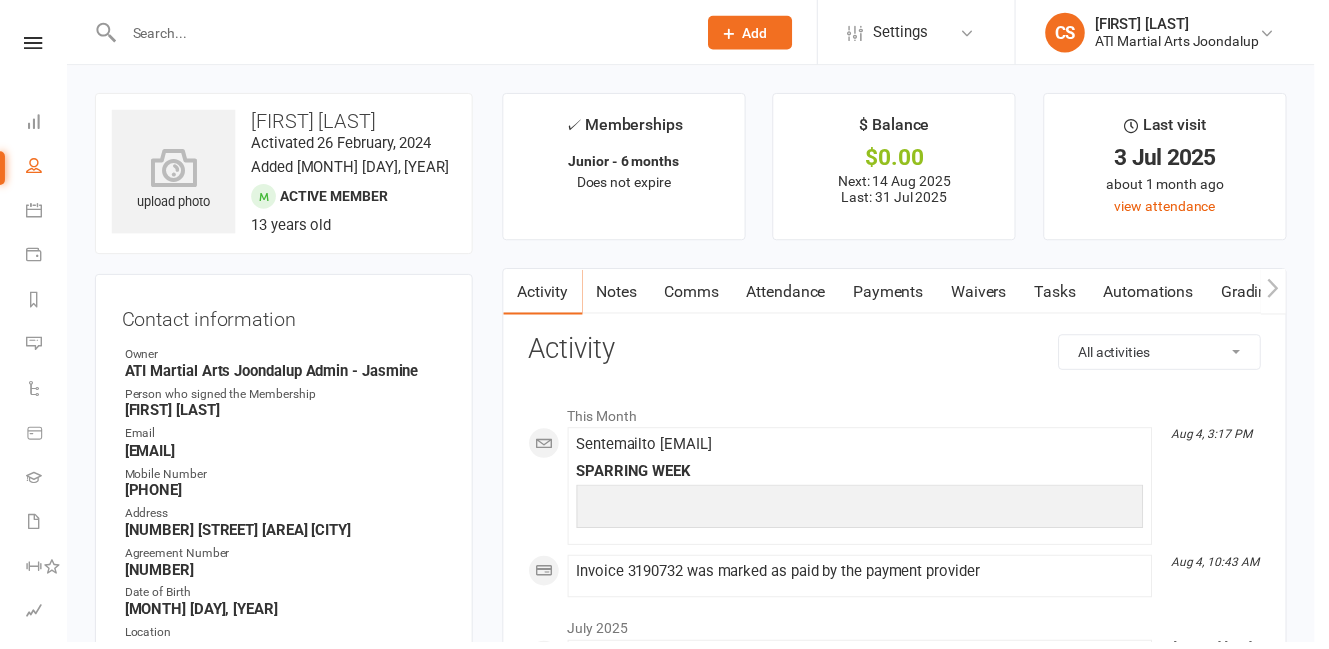 click at bounding box center [404, 33] 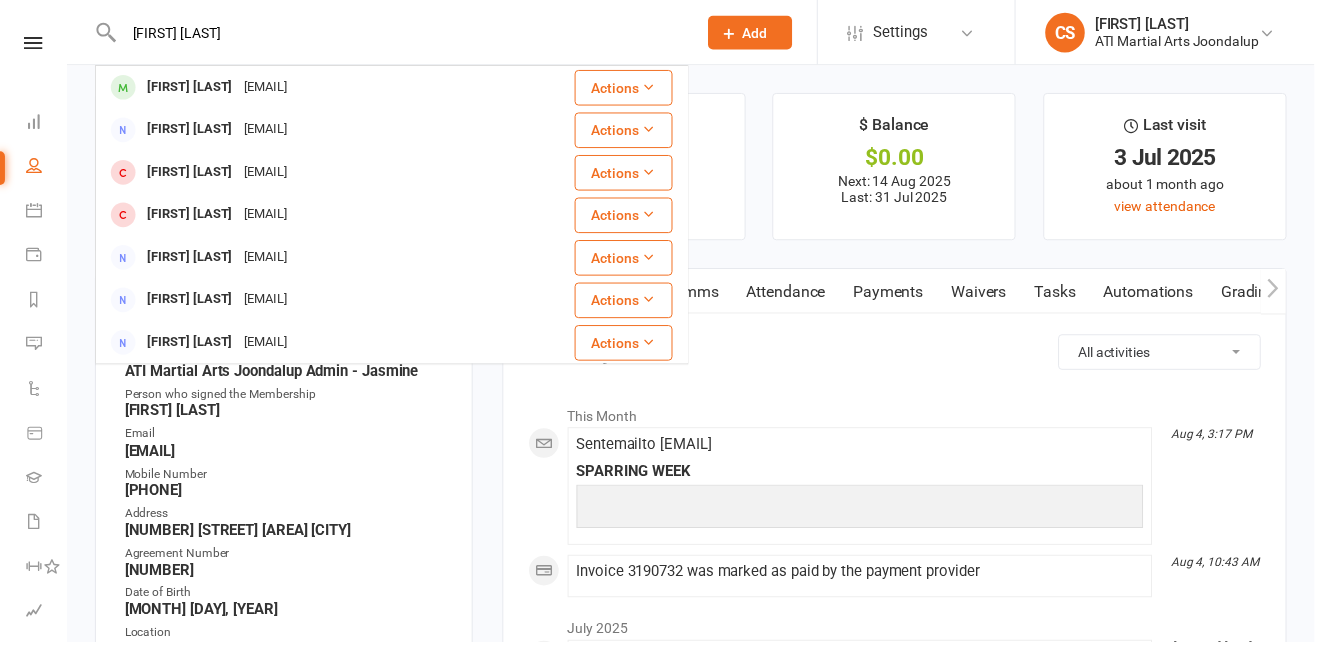 type on "[FIRST] [LAST]" 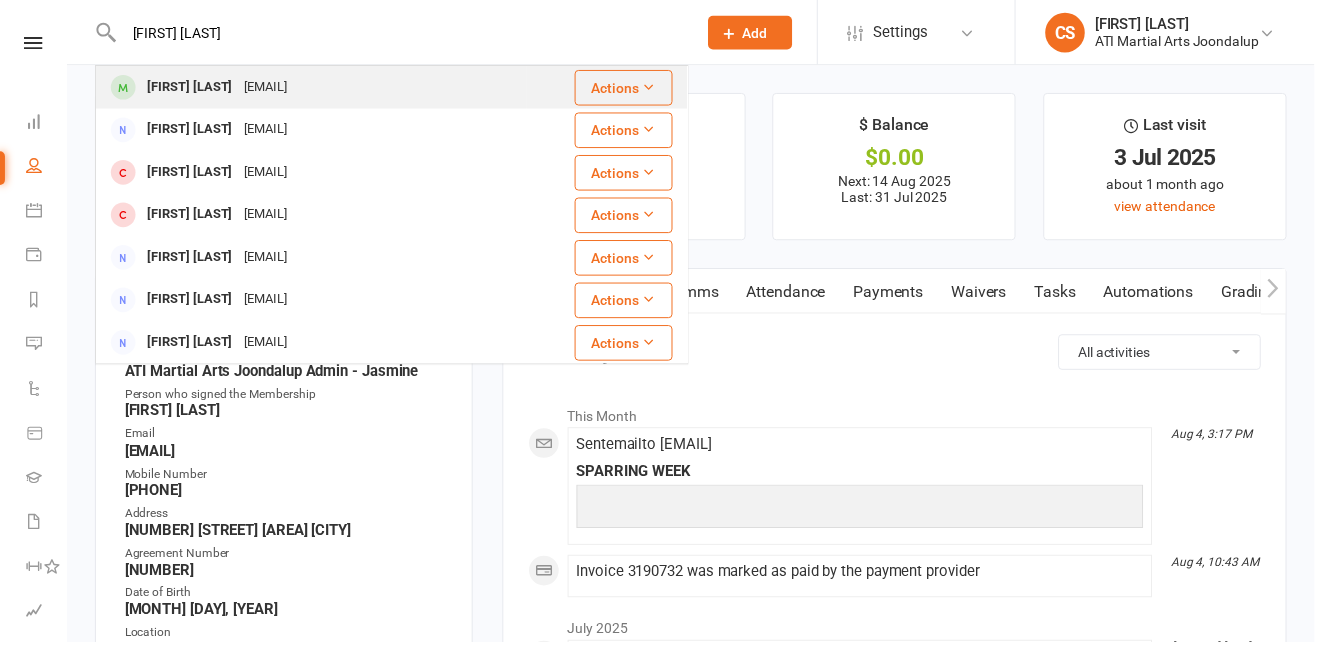 drag, startPoint x: 211, startPoint y: 66, endPoint x: 193, endPoint y: 87, distance: 27.658634 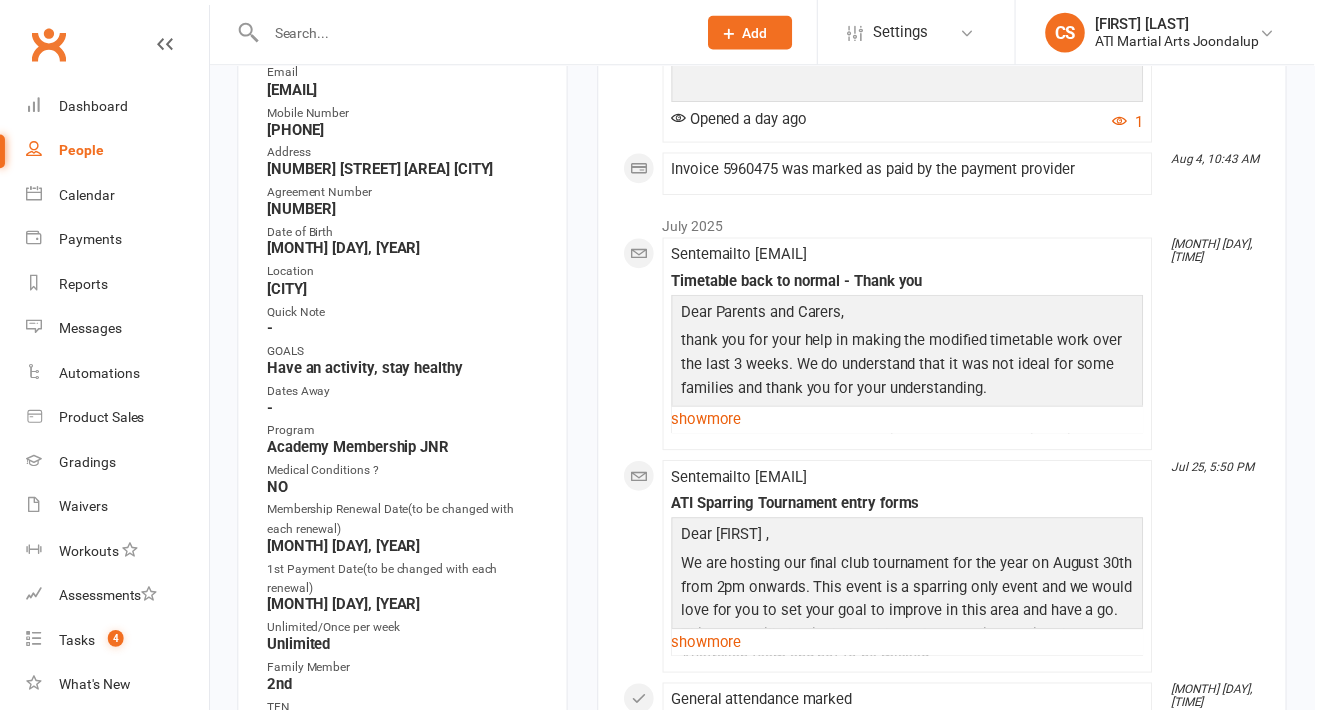 scroll, scrollTop: 0, scrollLeft: 0, axis: both 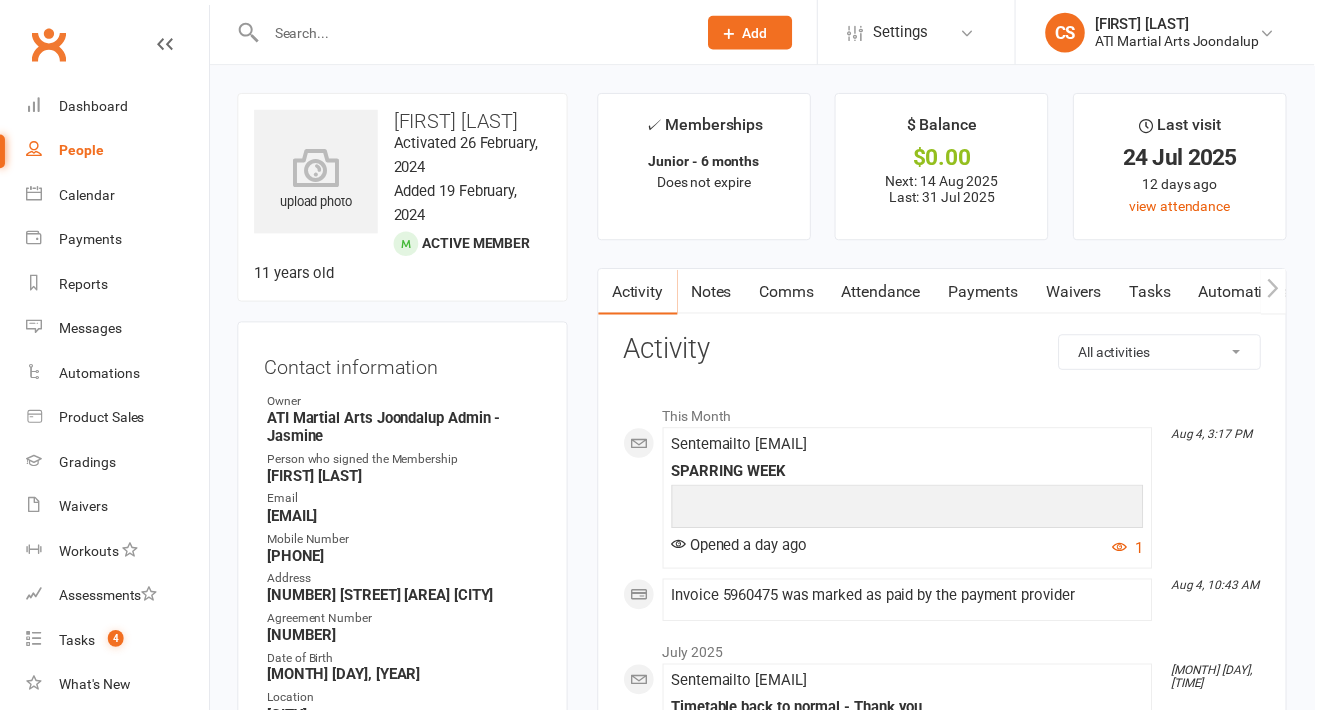 click at bounding box center [167, 45] 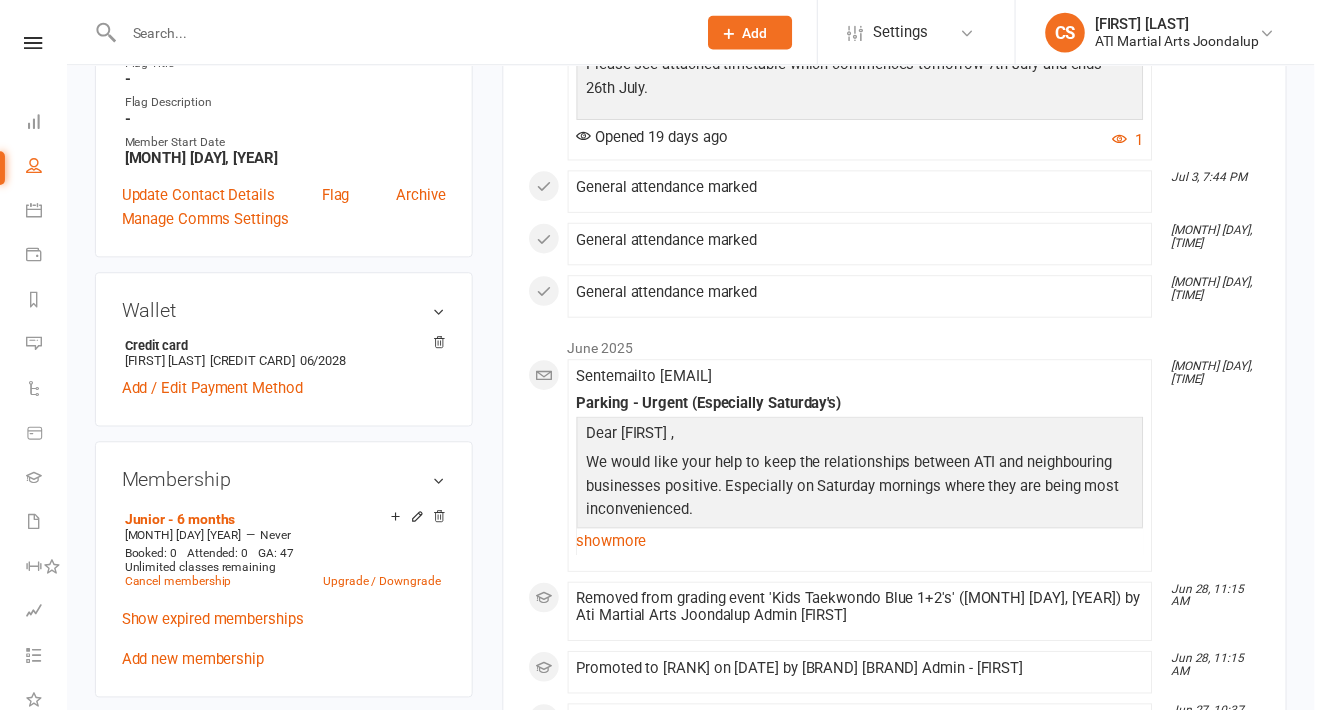 scroll, scrollTop: 1348, scrollLeft: 0, axis: vertical 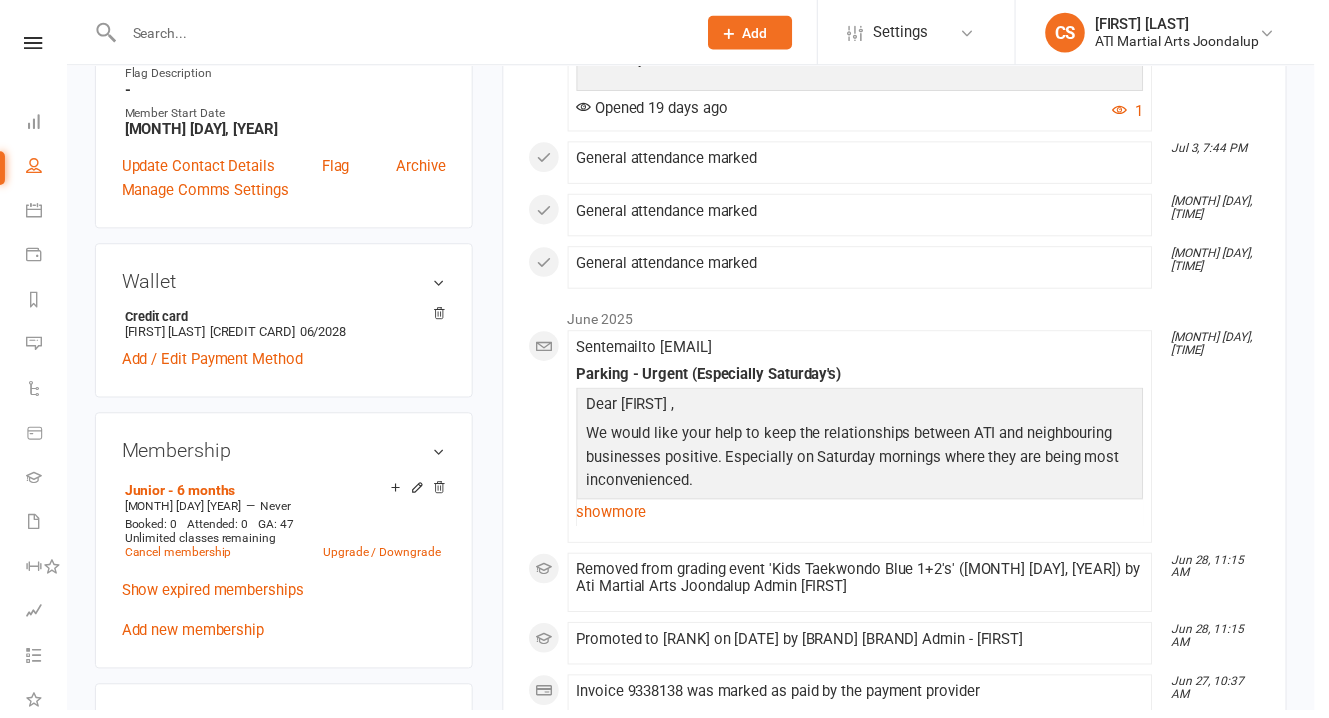 click on "[FIRST] [LAST] - Sibling (parent not in system)" at bounding box center (268, 770) 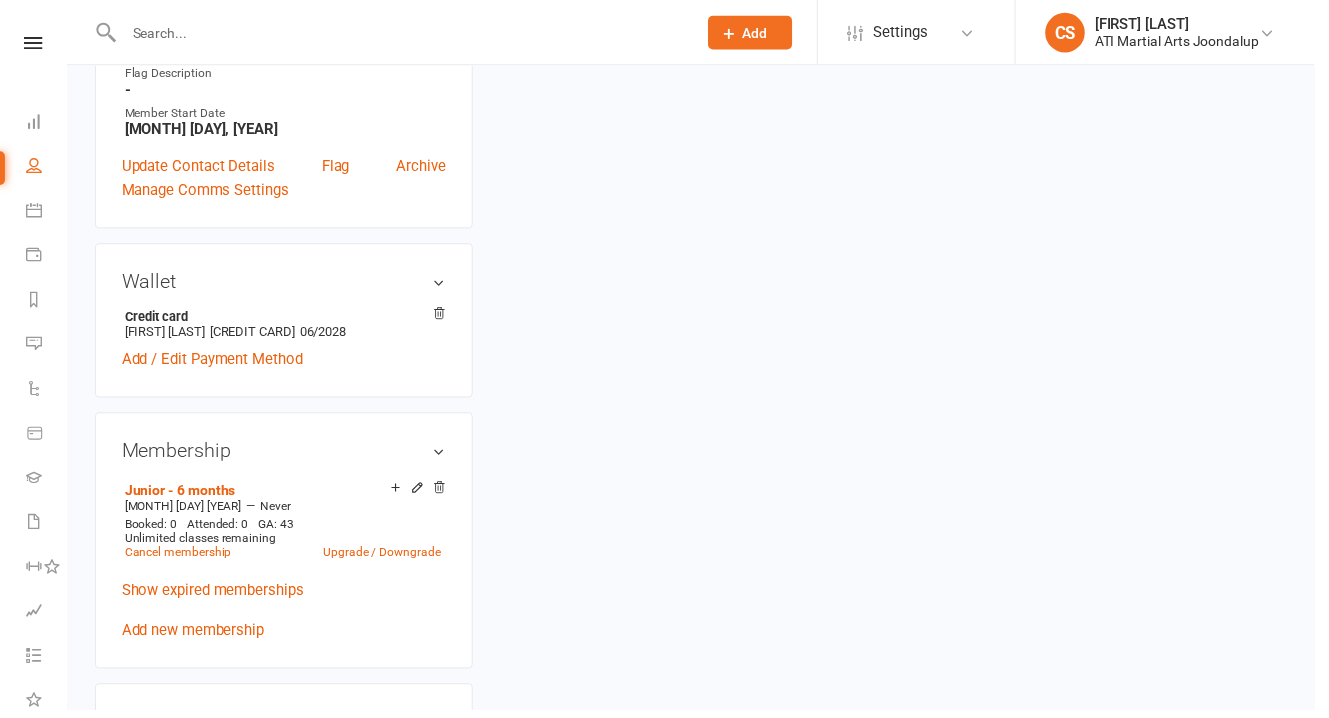 scroll, scrollTop: 0, scrollLeft: 0, axis: both 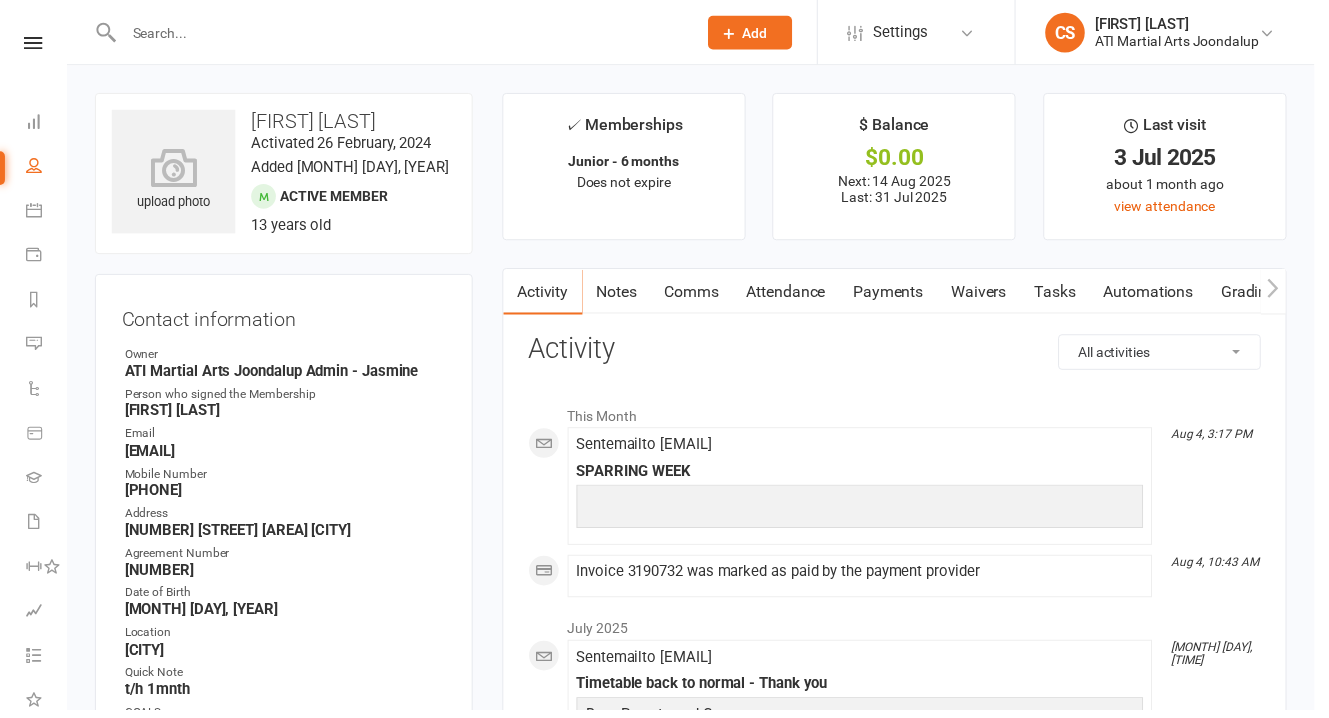 click on "Notes" at bounding box center (623, 295) 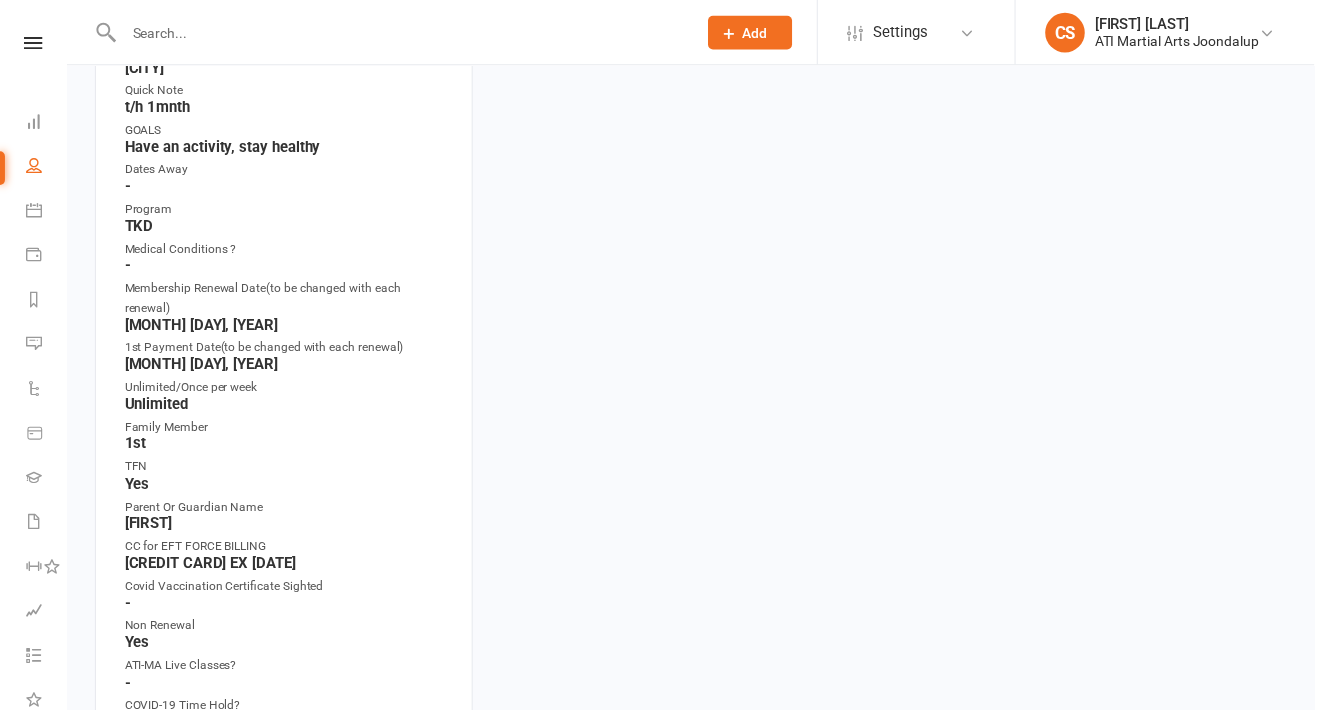 scroll, scrollTop: 582, scrollLeft: 0, axis: vertical 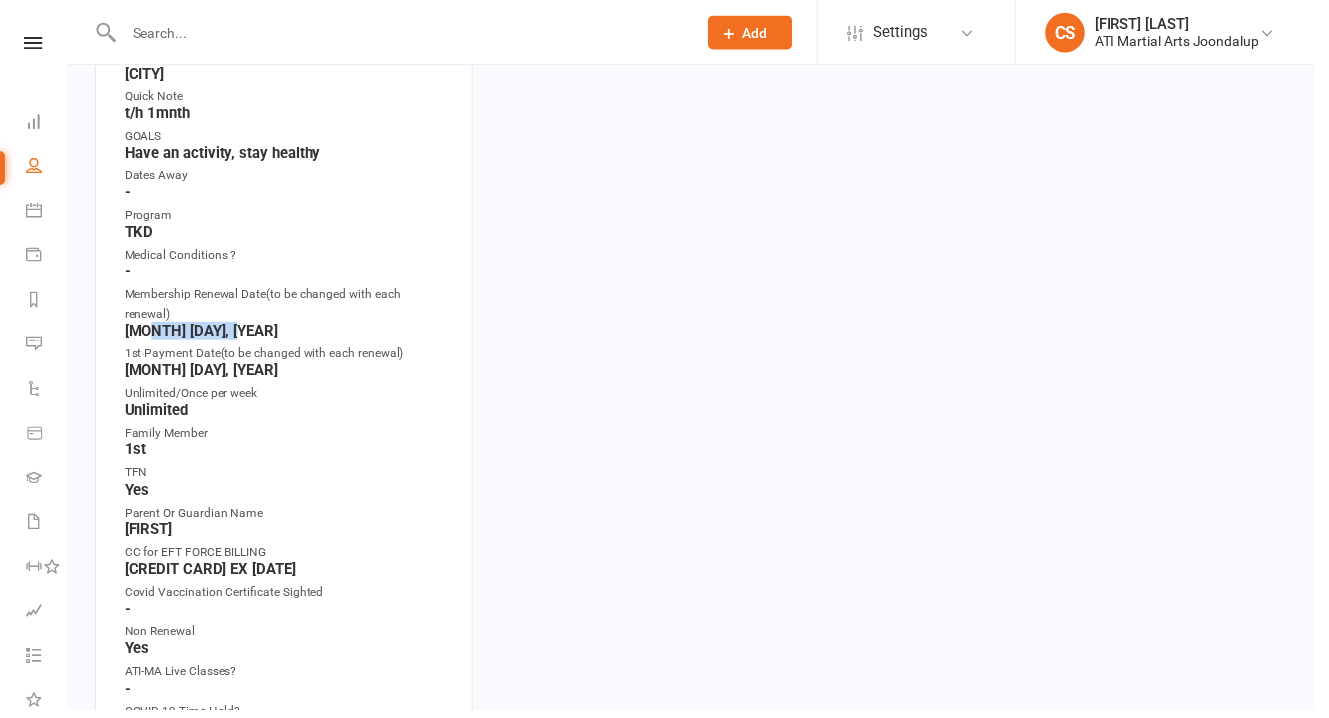 drag, startPoint x: 146, startPoint y: 227, endPoint x: 437, endPoint y: 221, distance: 291.06186 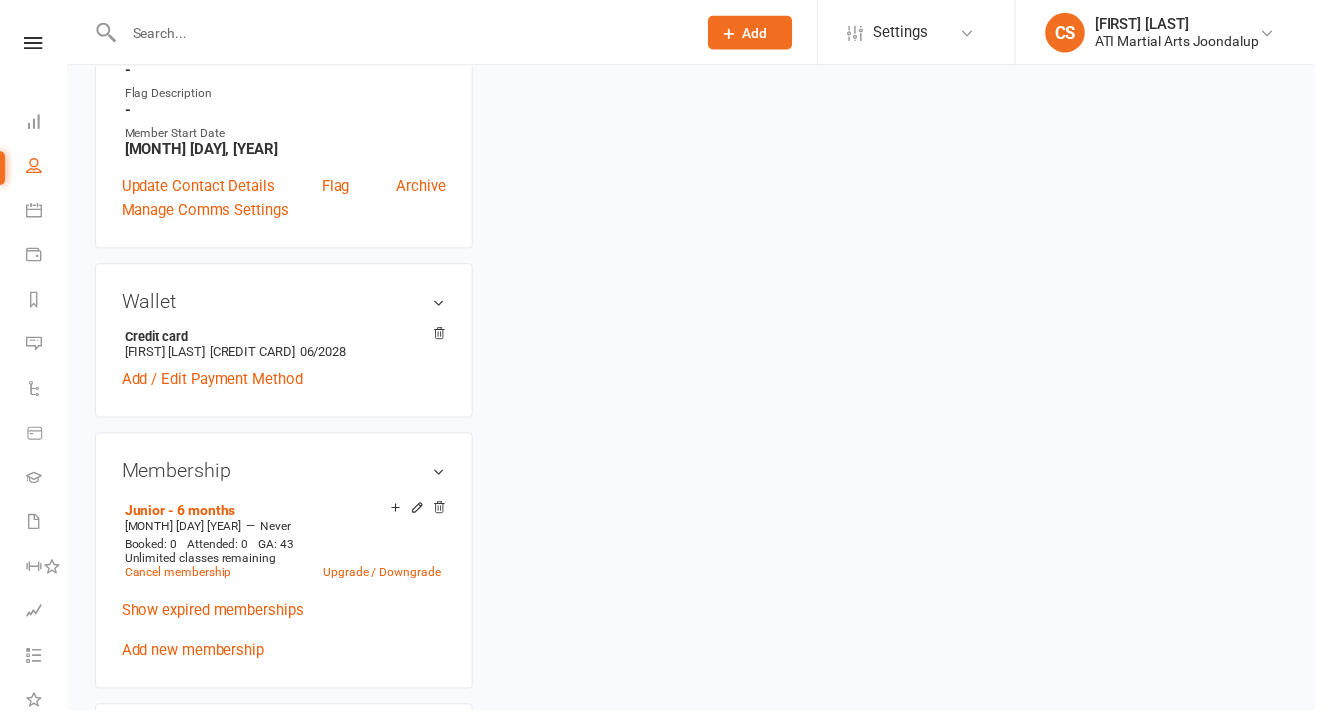 scroll, scrollTop: 1335, scrollLeft: 0, axis: vertical 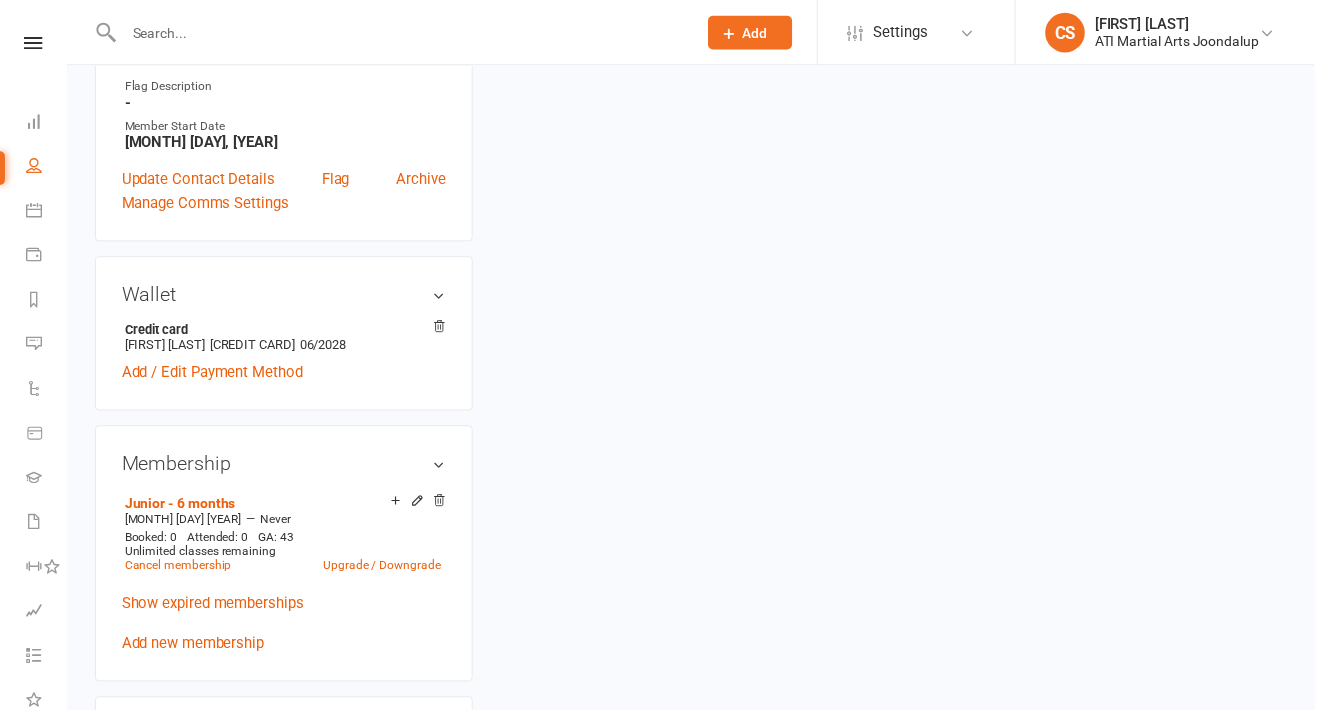 click on "[FIRST] [LAST] - Sibling (parent not in system)" at bounding box center (268, 783) 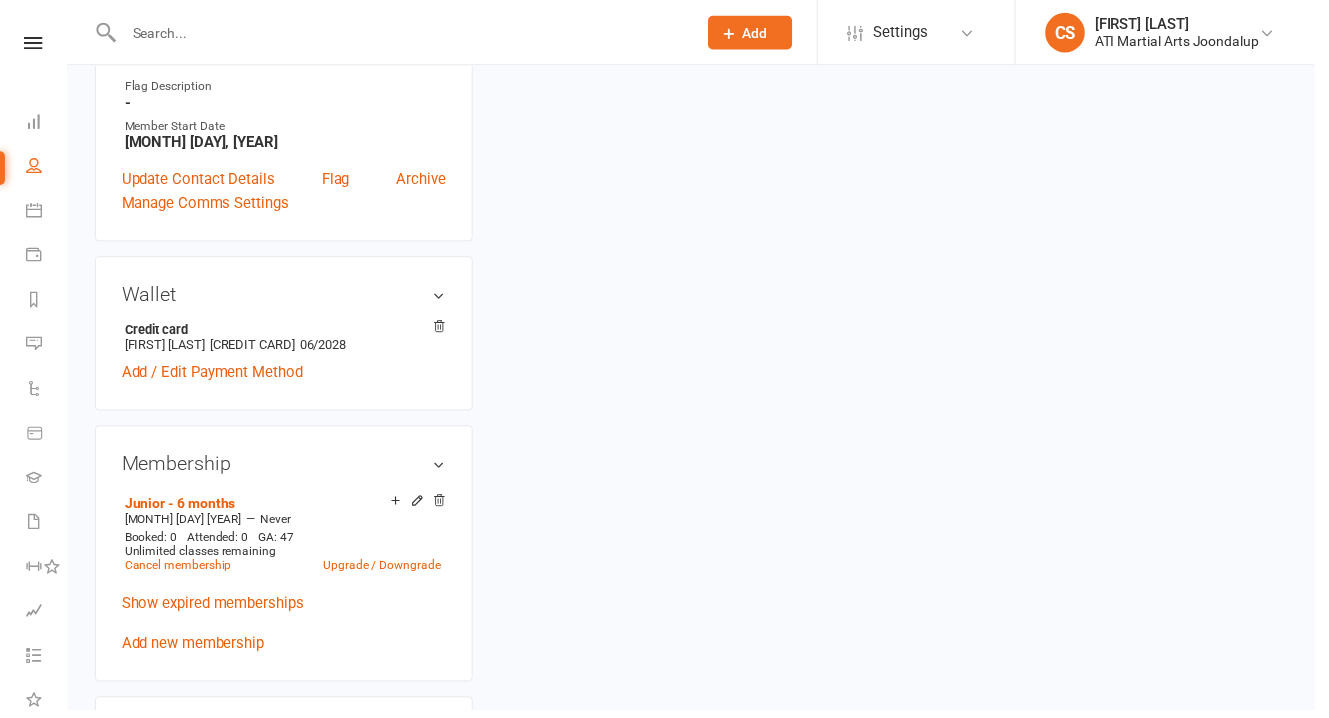 scroll, scrollTop: 0, scrollLeft: 0, axis: both 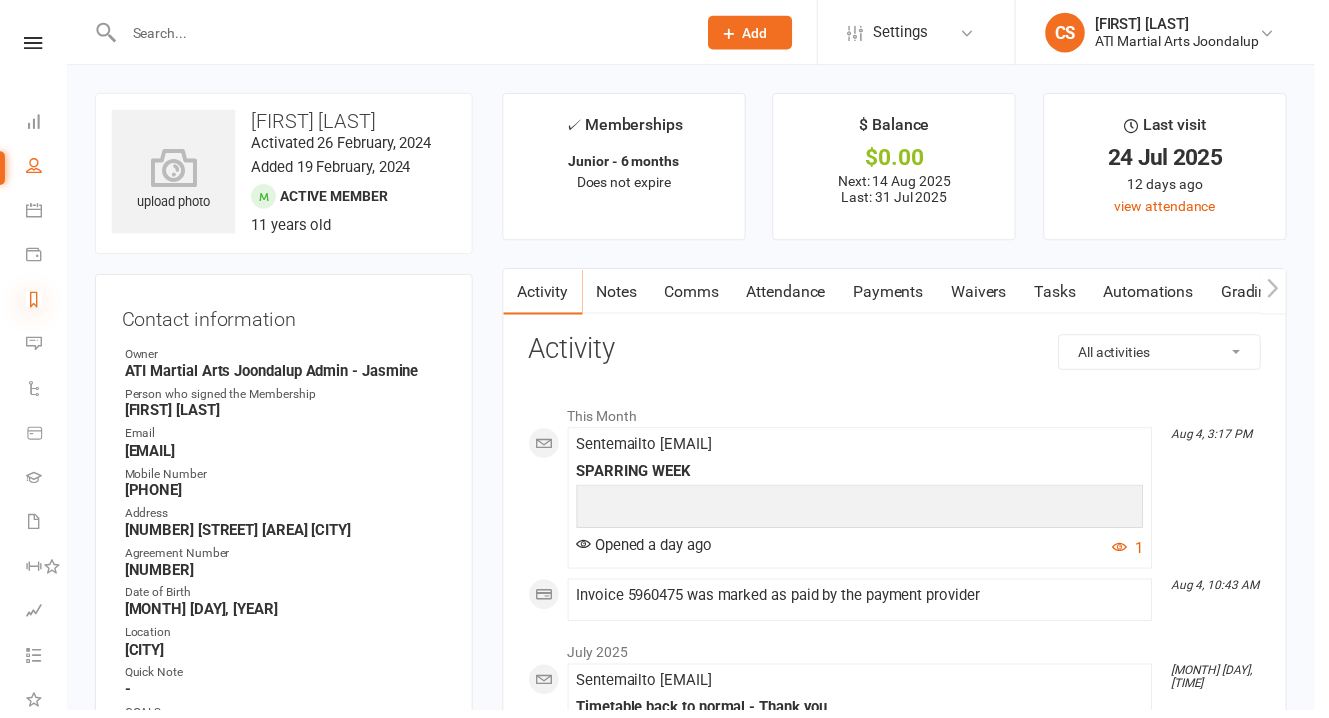 click at bounding box center (34, 302) 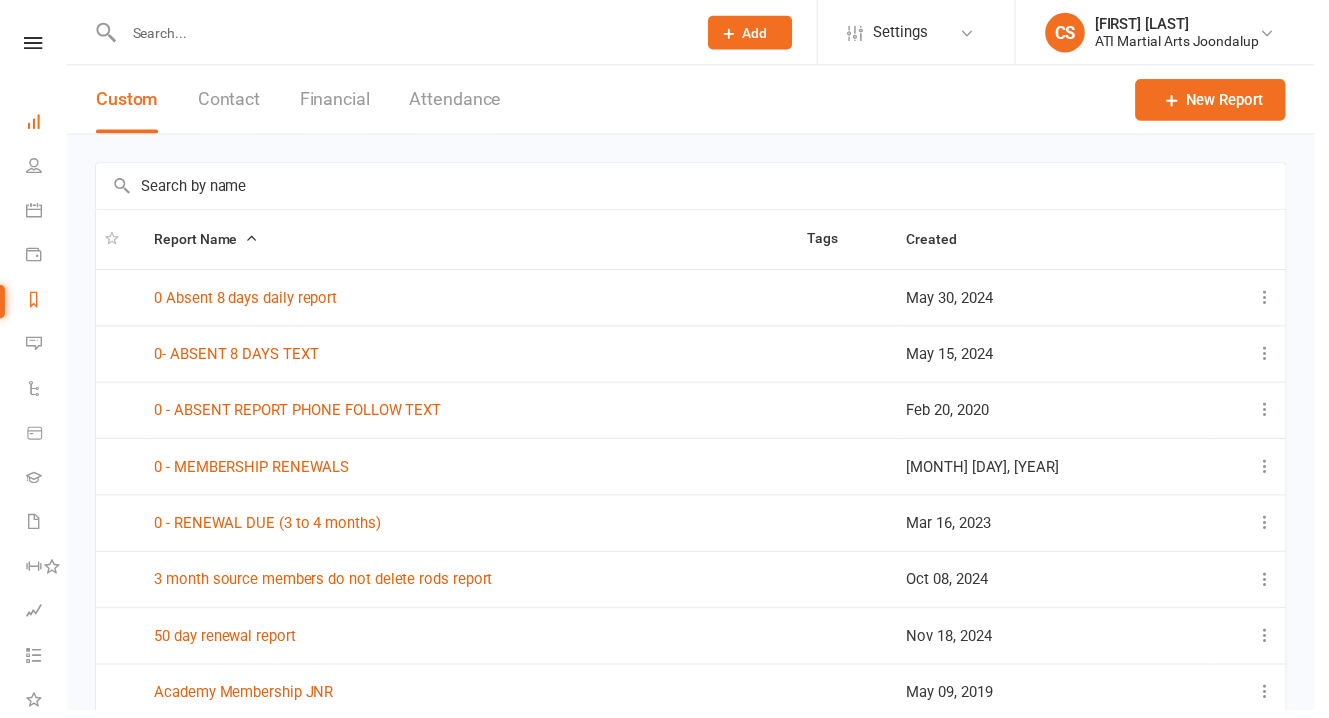 click on "Dashboard" at bounding box center [46, 124] 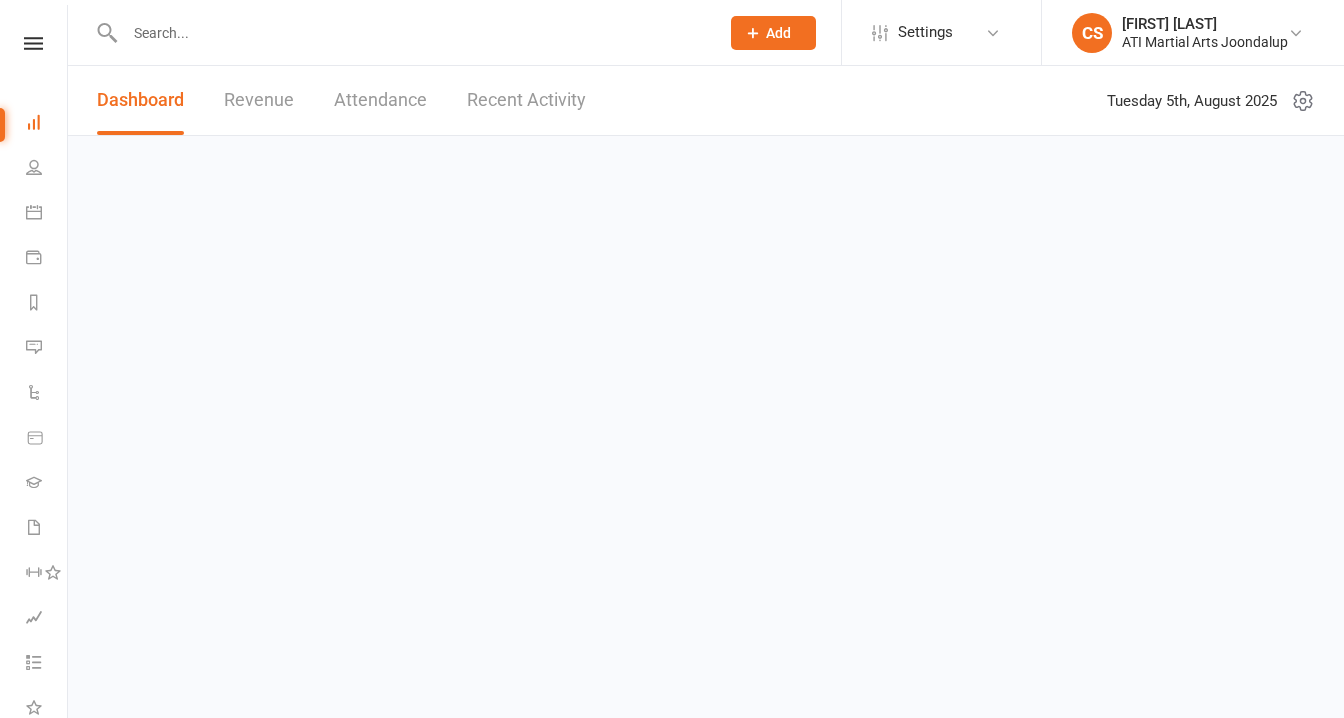 click at bounding box center (412, 33) 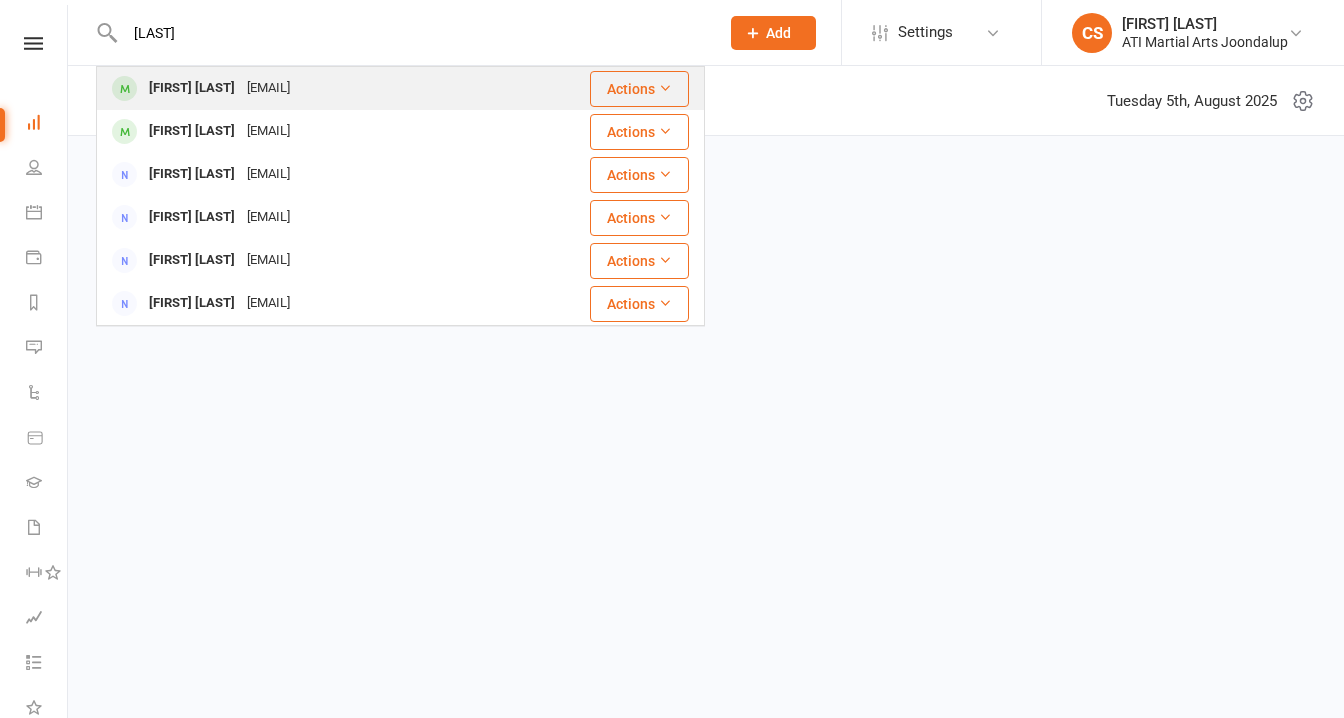 type on "[LAST]" 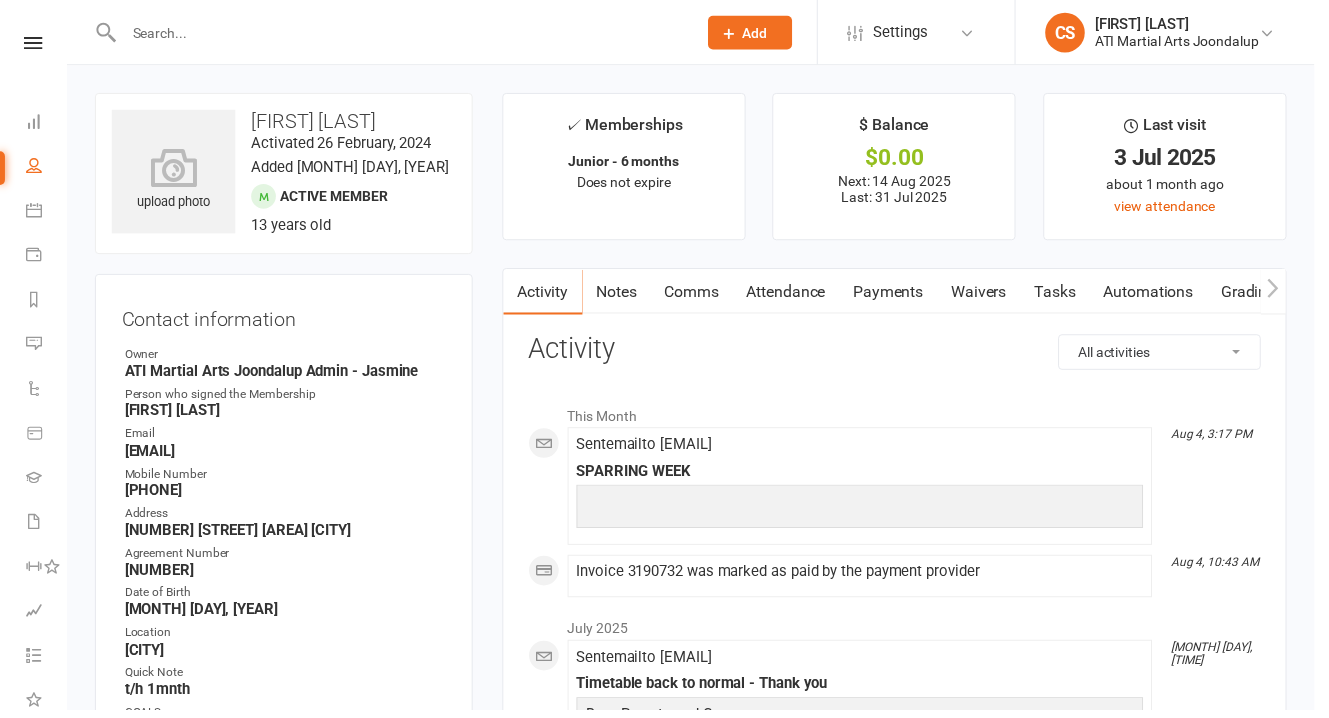 click on "Notes" at bounding box center (623, 295) 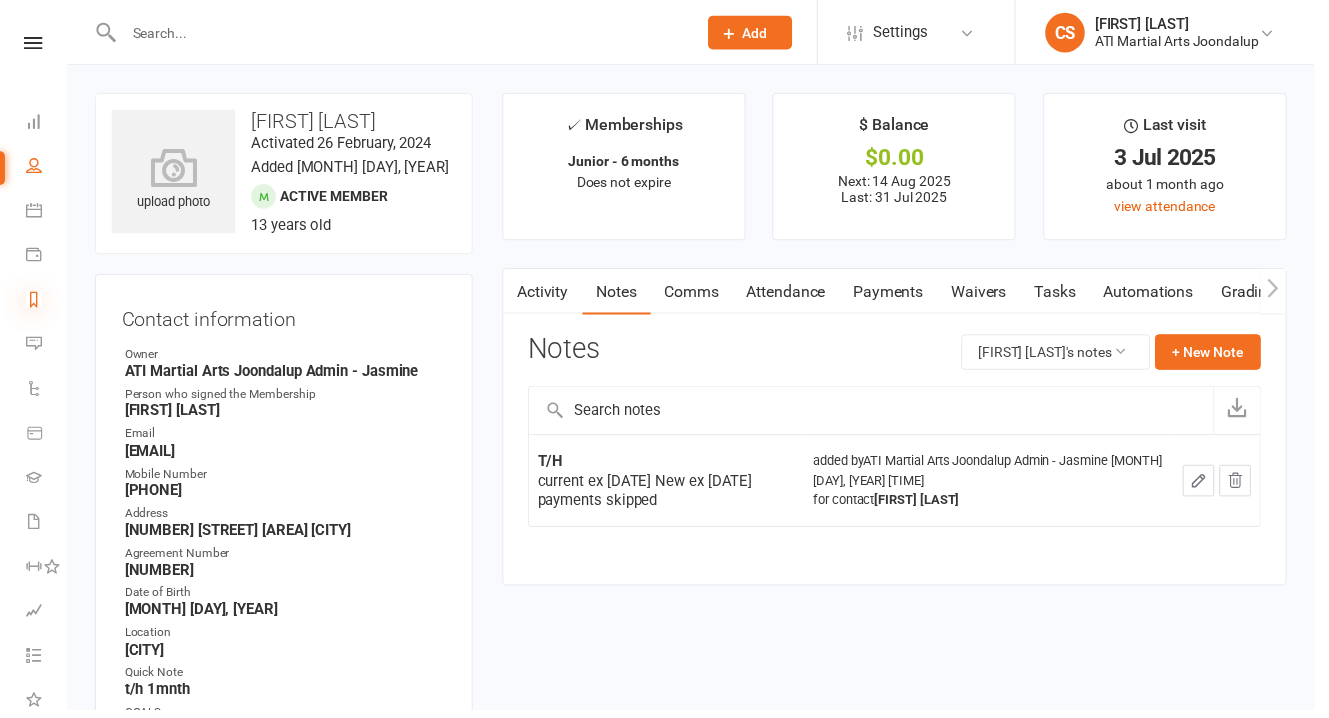 click at bounding box center (34, 302) 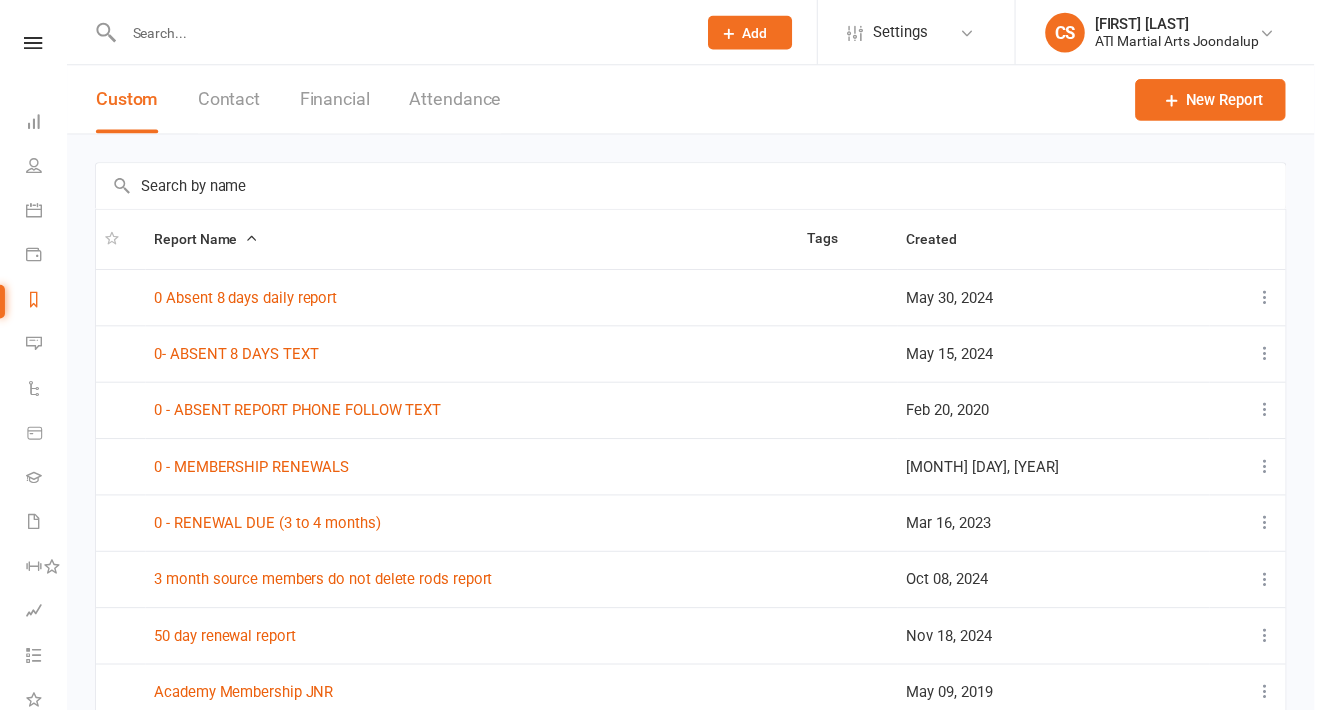 click at bounding box center (404, 33) 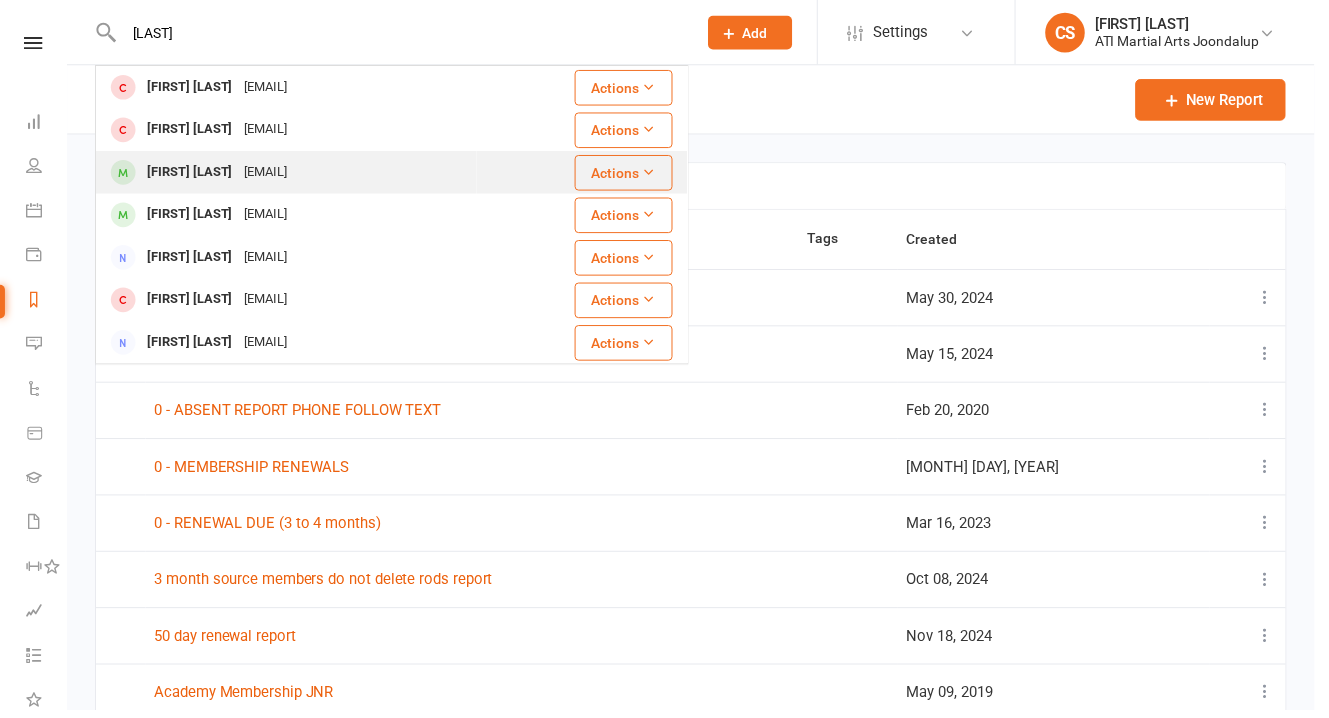 type on "[LAST]" 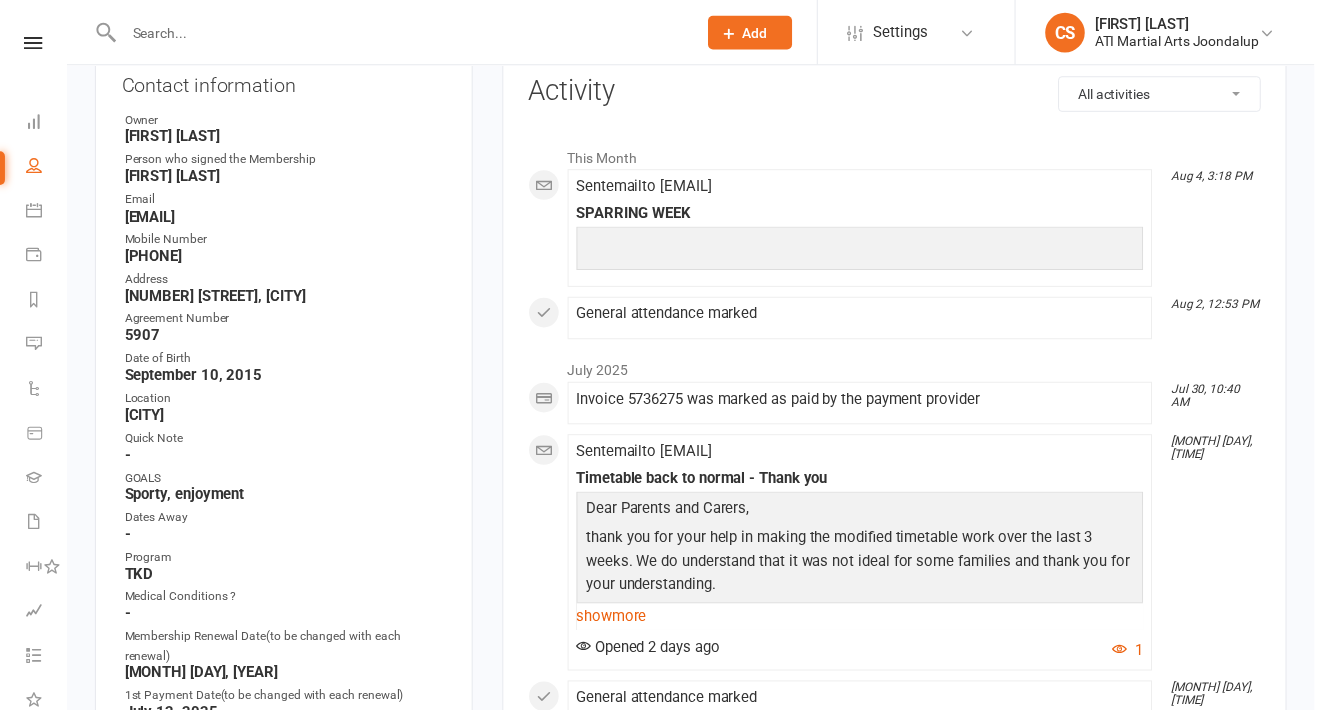 scroll, scrollTop: 0, scrollLeft: 0, axis: both 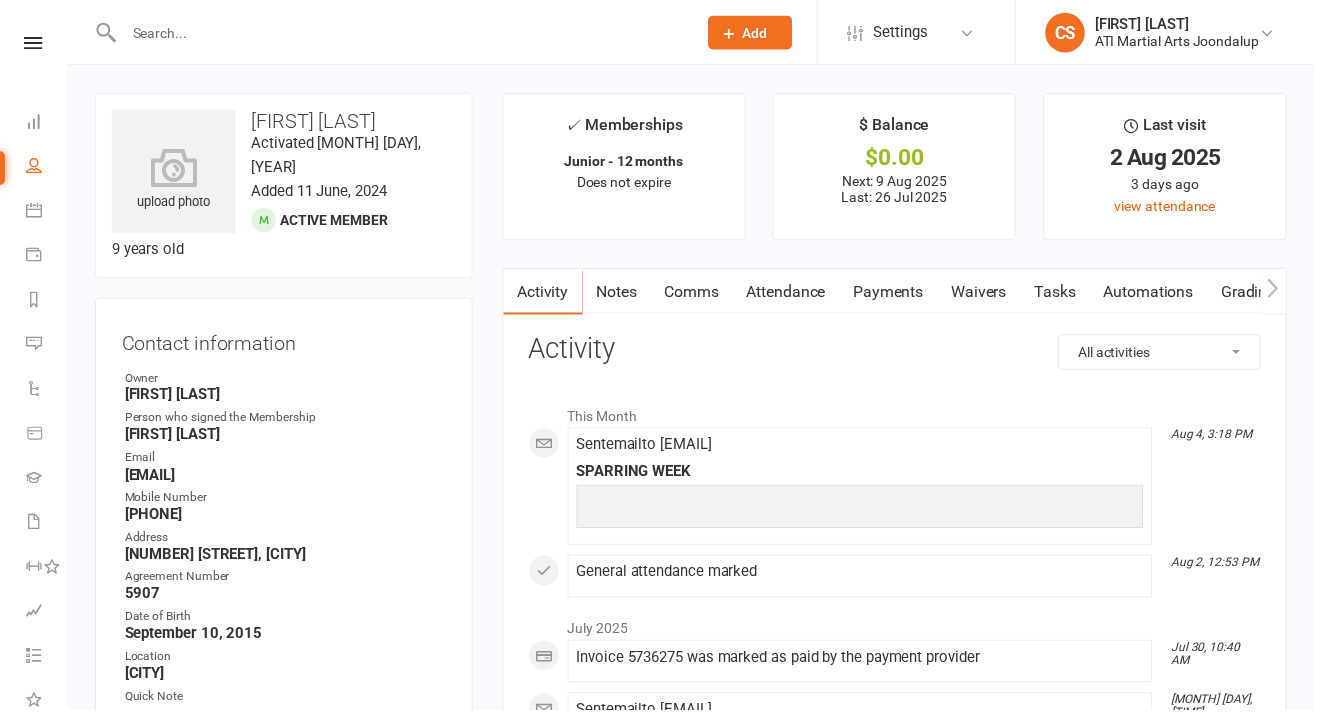 click at bounding box center [404, 33] 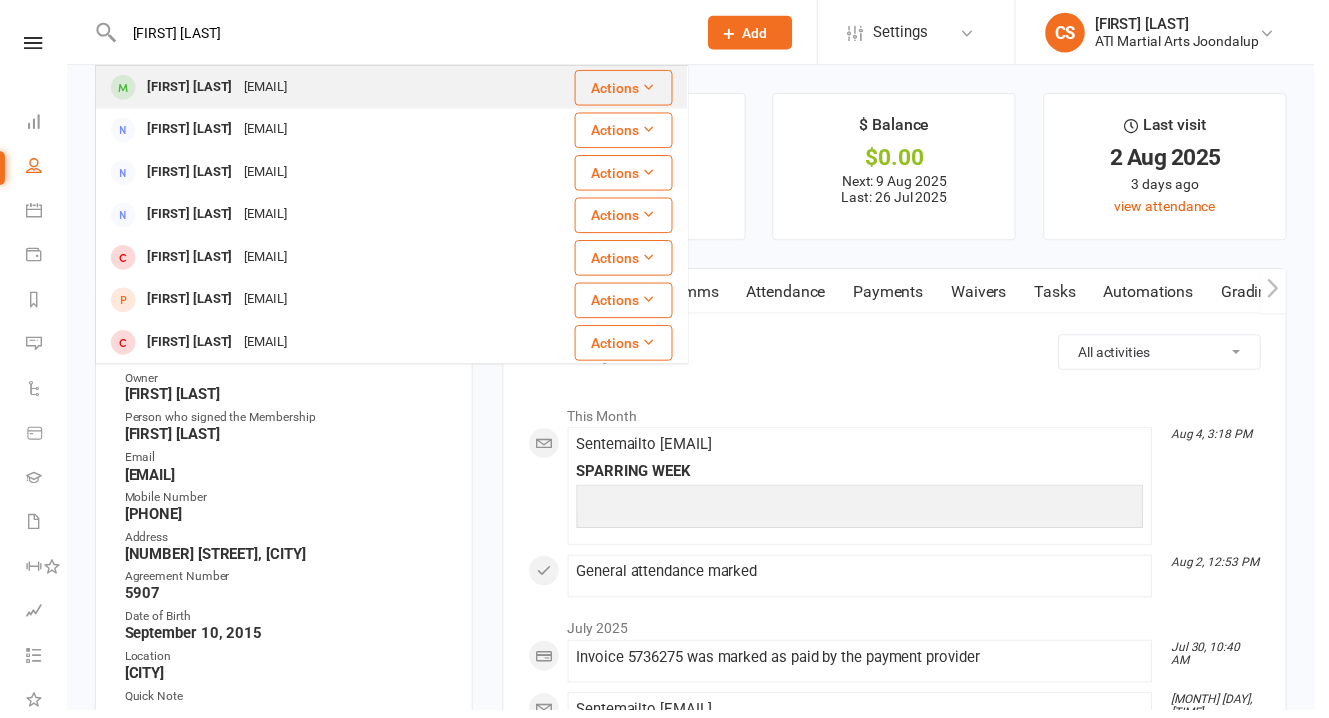 type on "[FIRST] [LAST]" 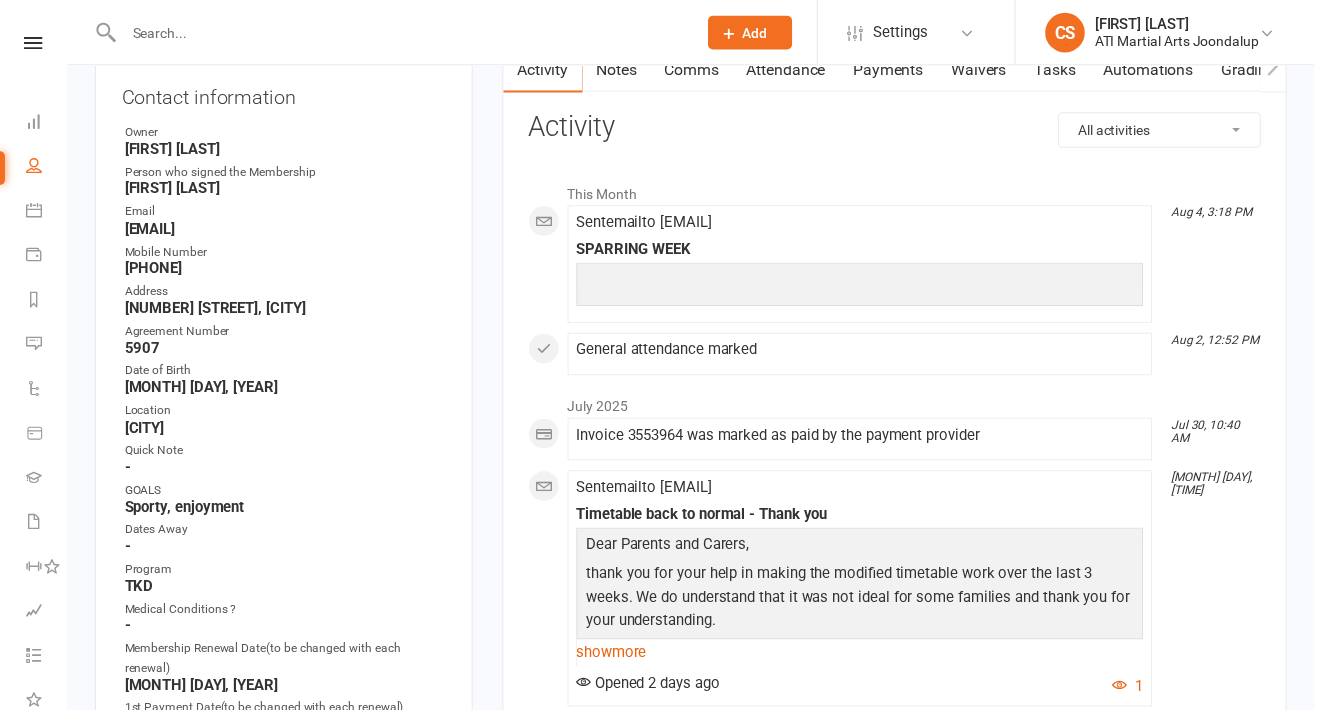 scroll, scrollTop: 226, scrollLeft: 0, axis: vertical 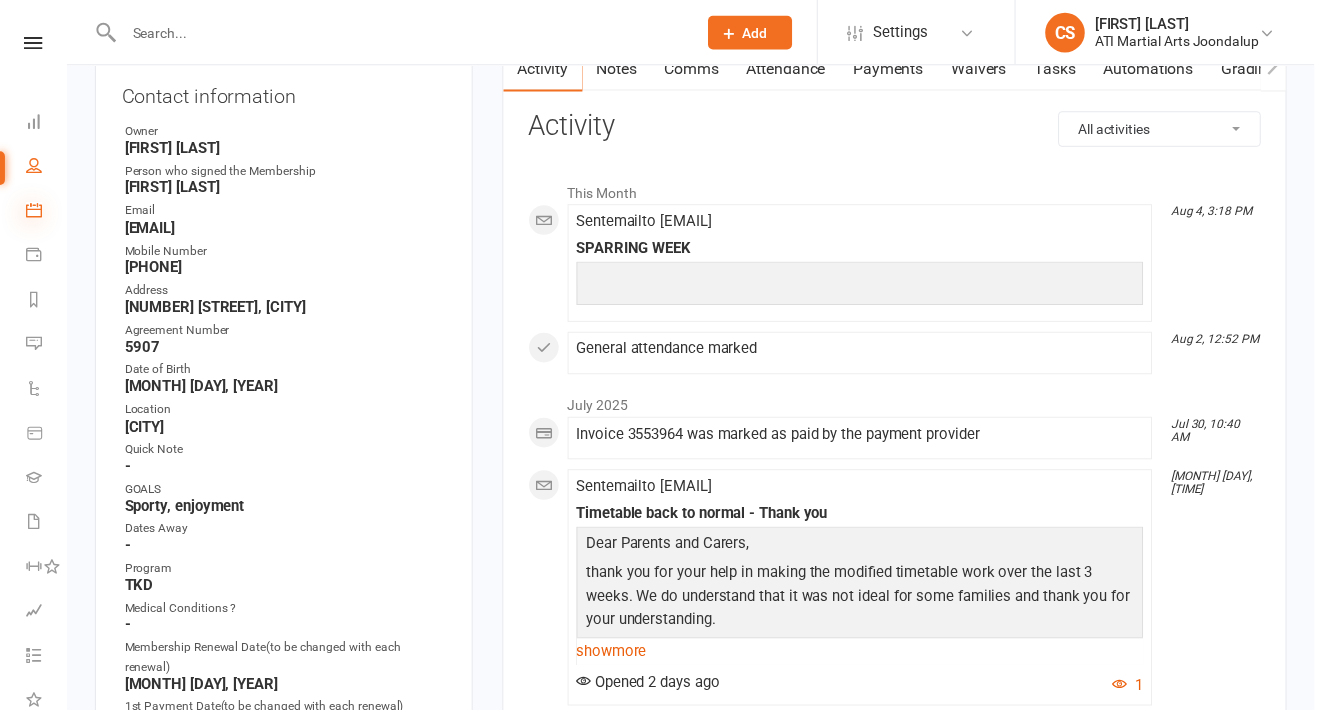 click at bounding box center (34, 212) 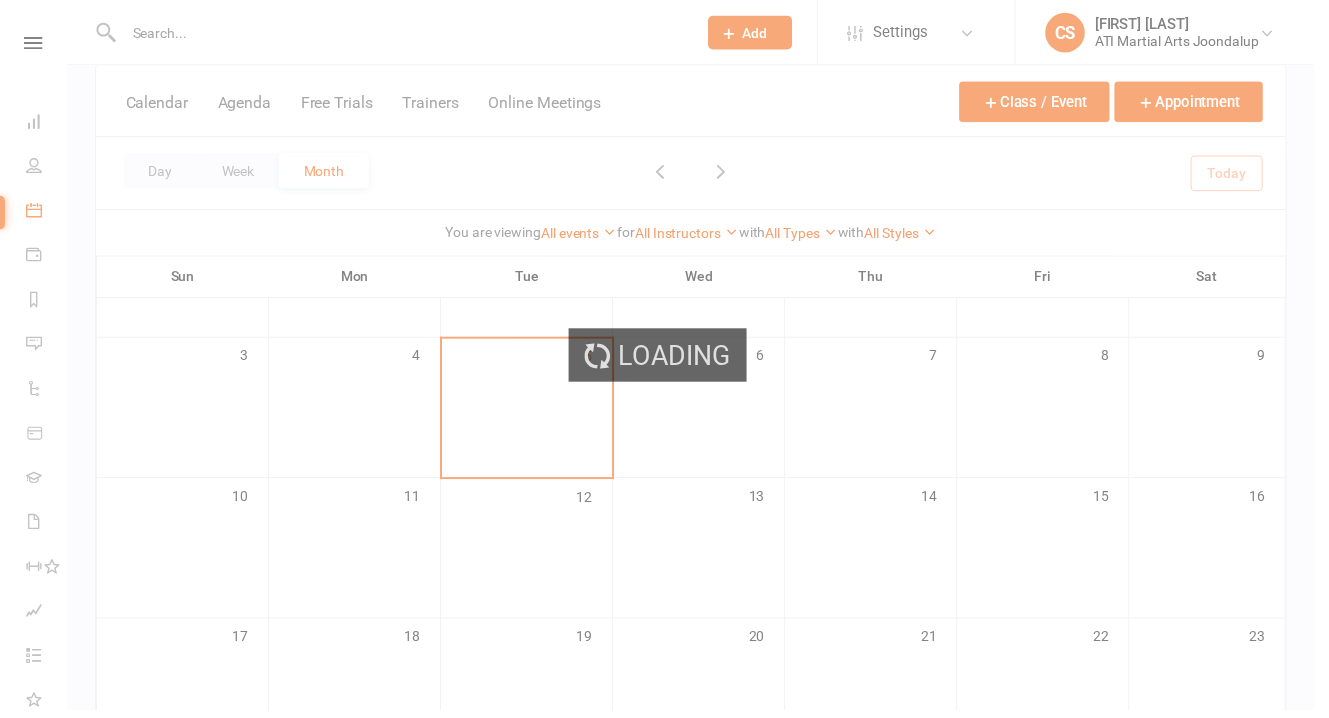 scroll, scrollTop: 0, scrollLeft: 0, axis: both 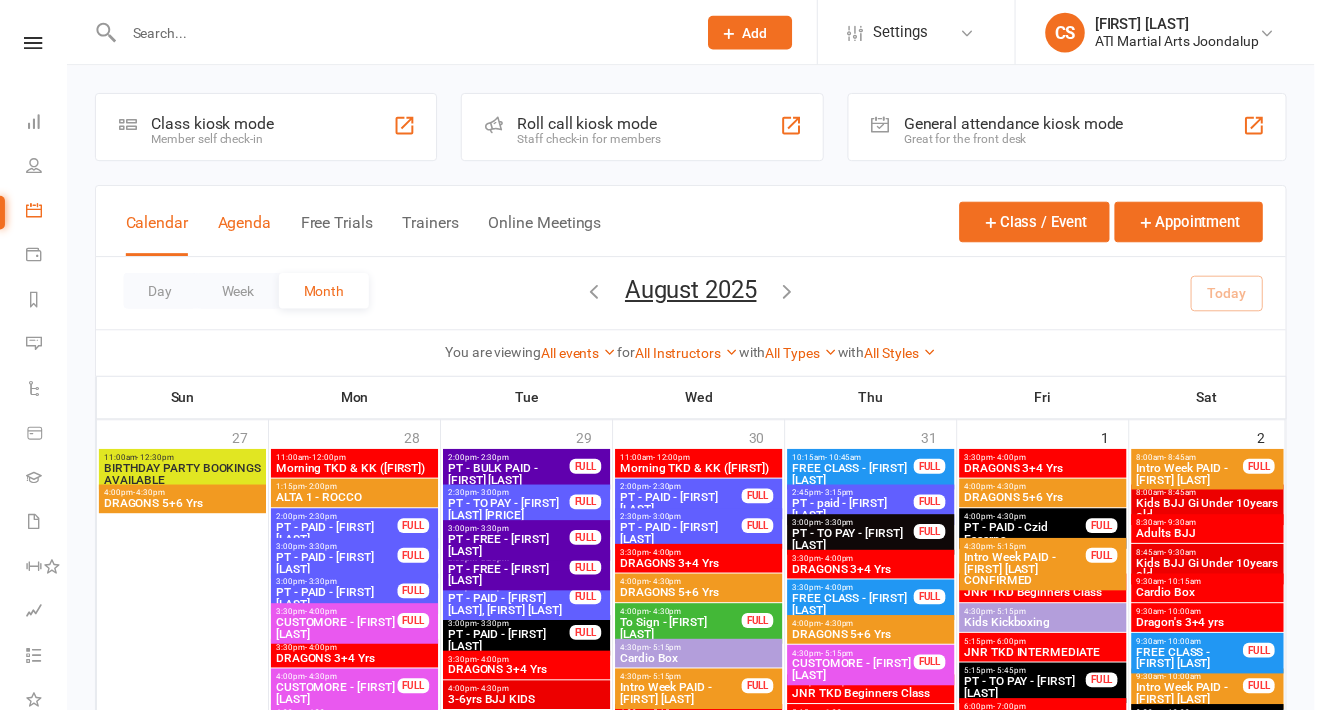 click on "Agenda" at bounding box center [247, 237] 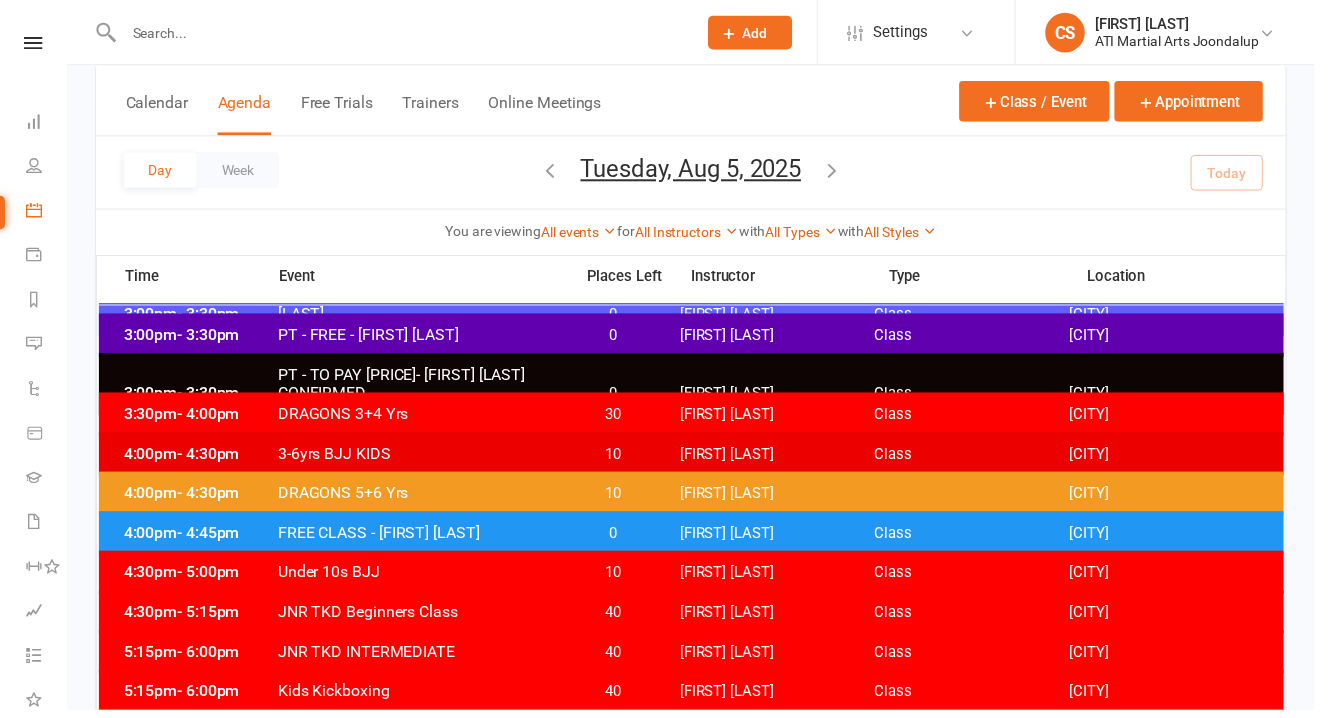 scroll, scrollTop: 0, scrollLeft: 0, axis: both 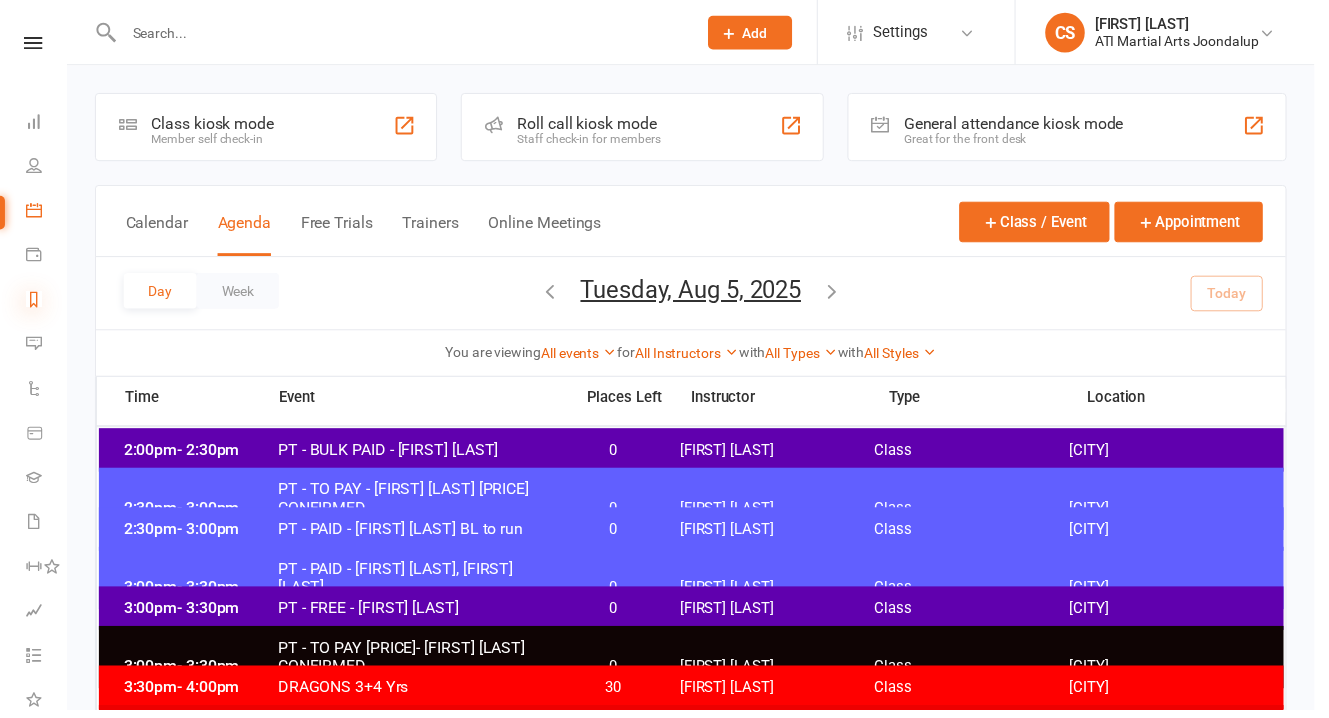 click at bounding box center [34, 302] 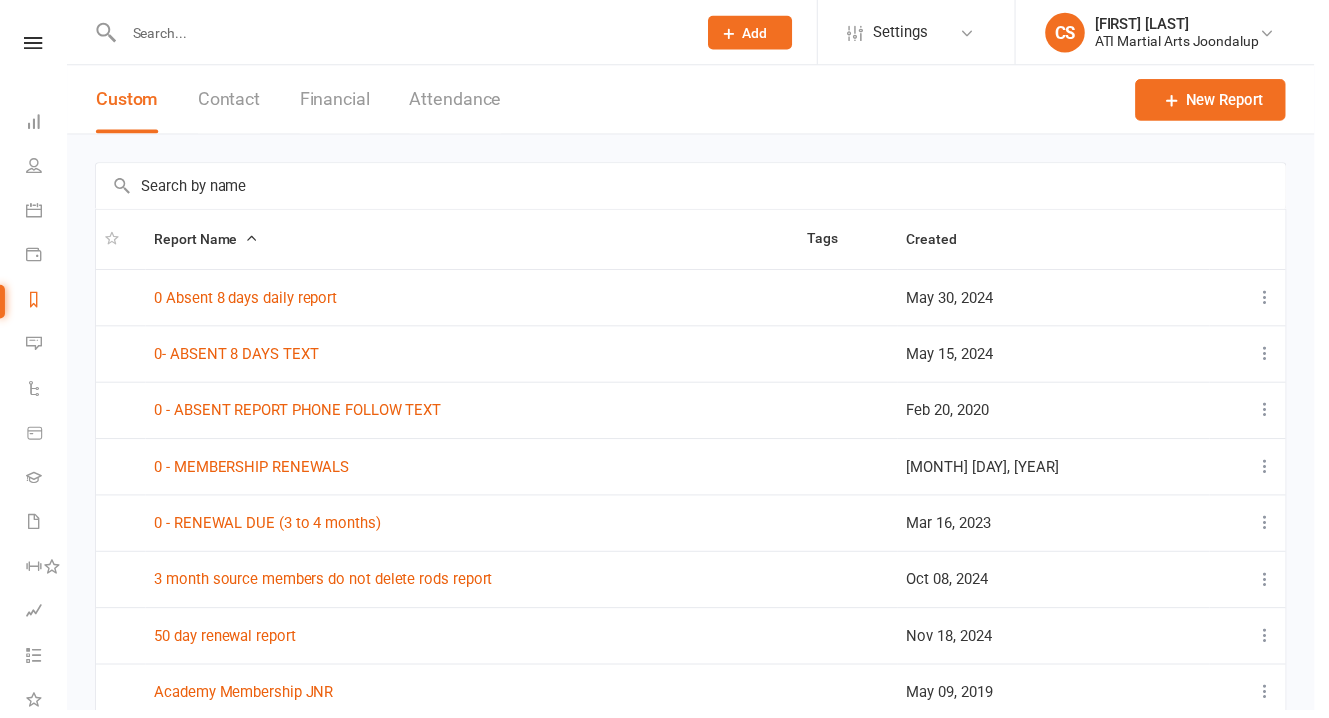 click at bounding box center (404, 33) 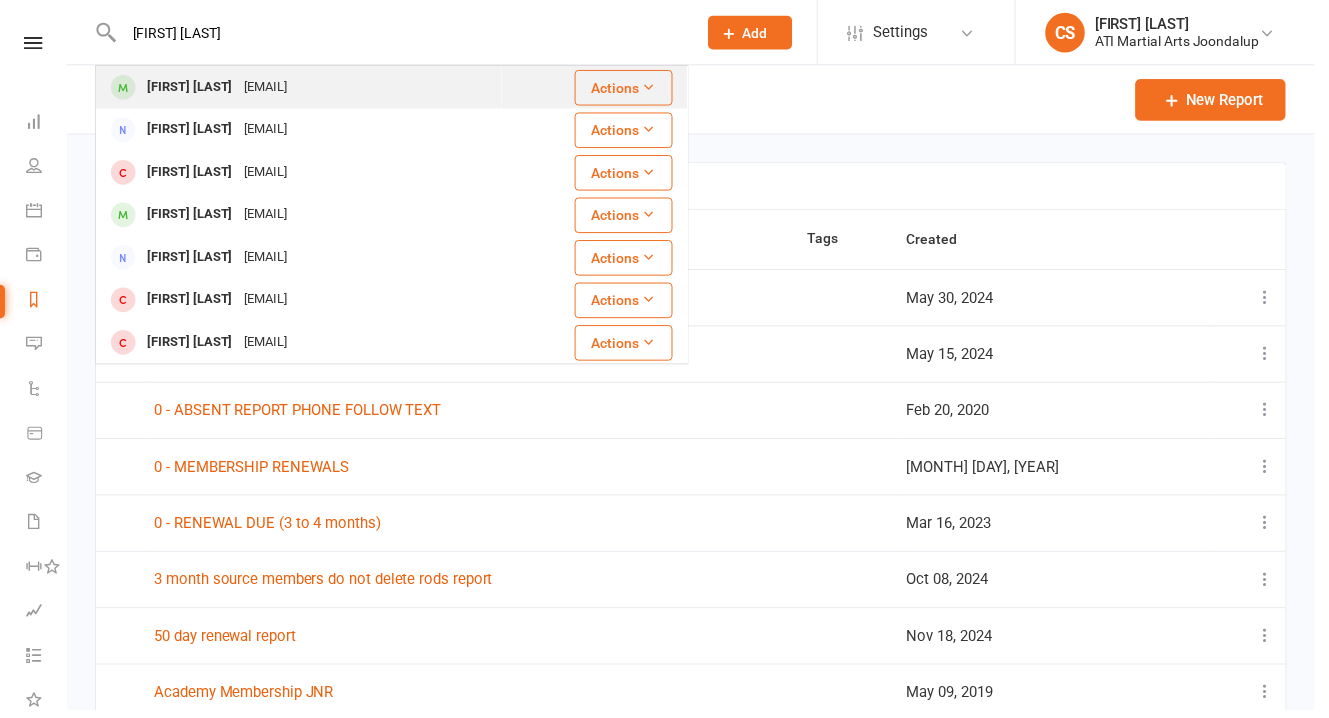 type on "[FIRST] [LAST]" 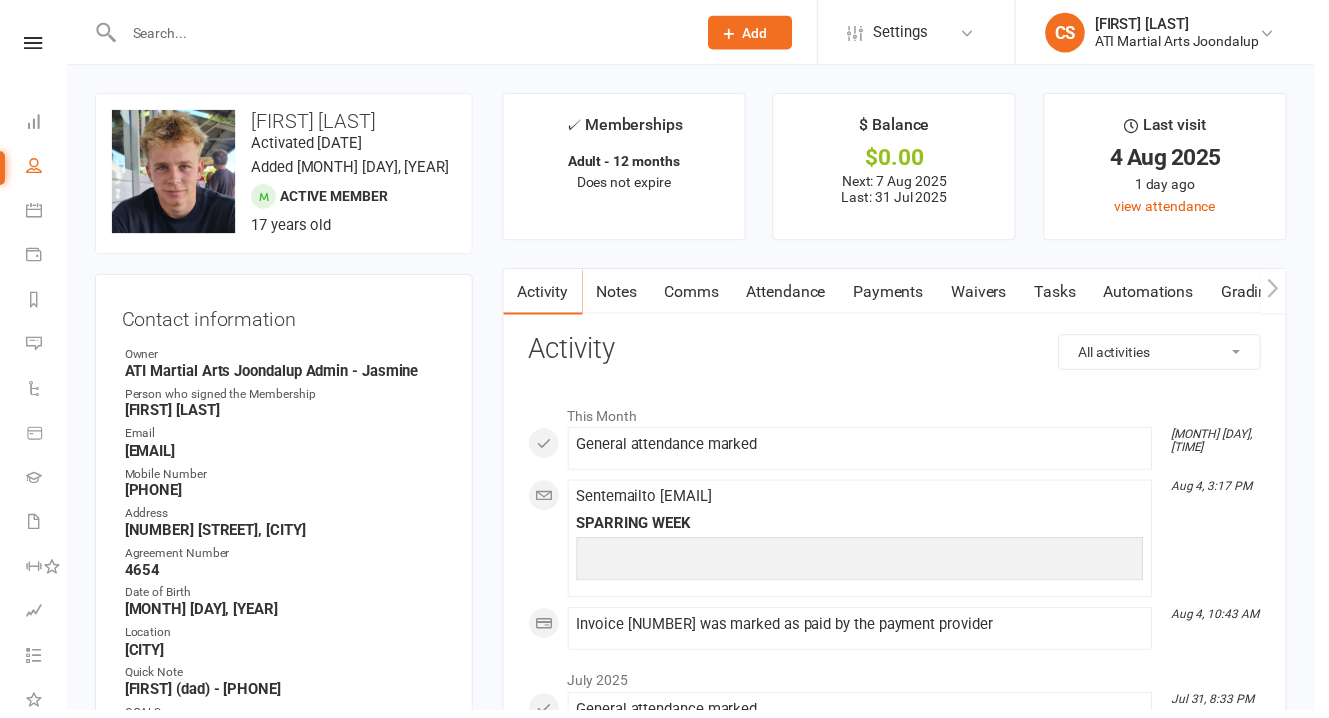 scroll, scrollTop: 369, scrollLeft: 0, axis: vertical 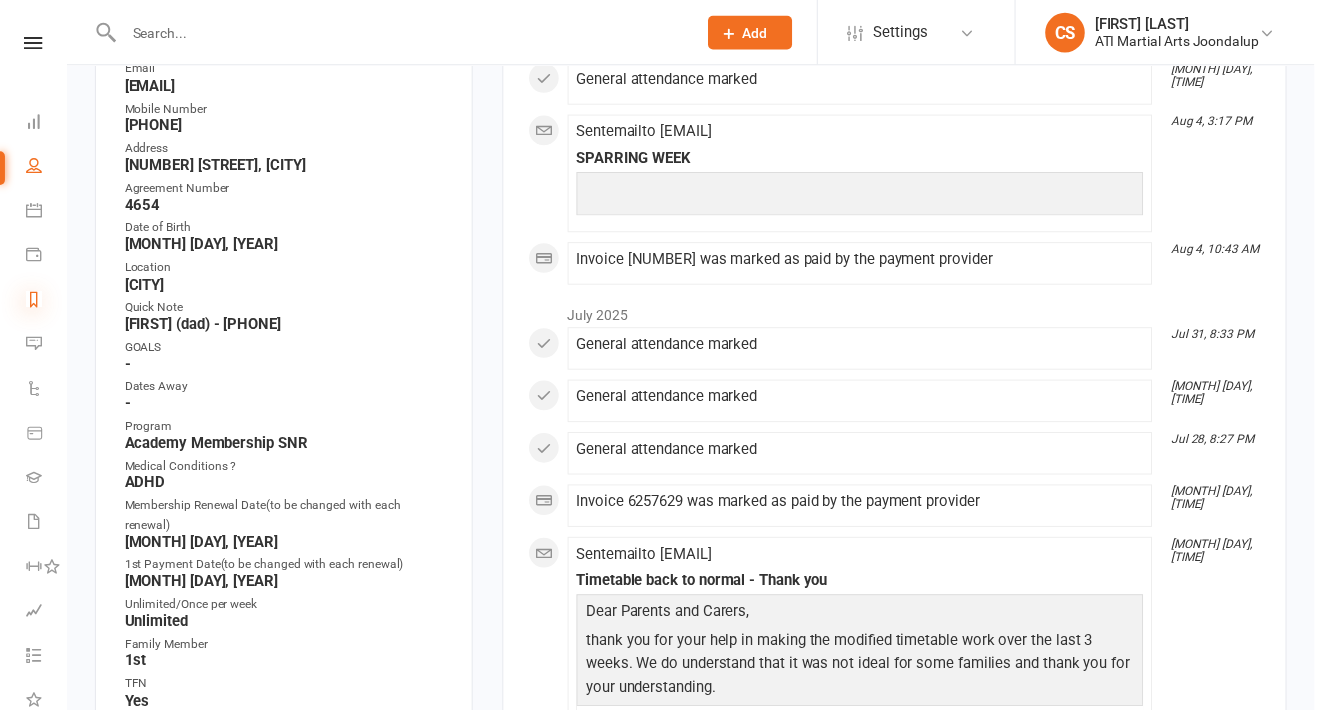 click at bounding box center [34, 302] 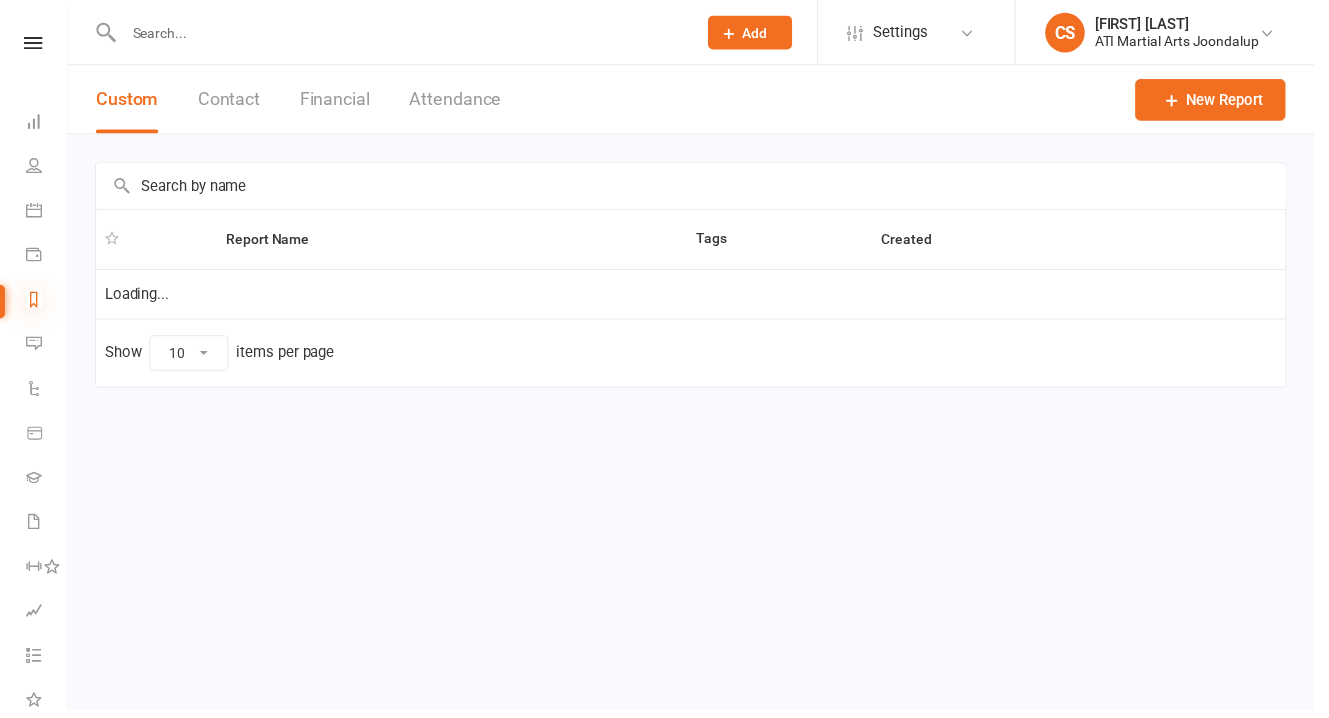 scroll, scrollTop: 0, scrollLeft: 0, axis: both 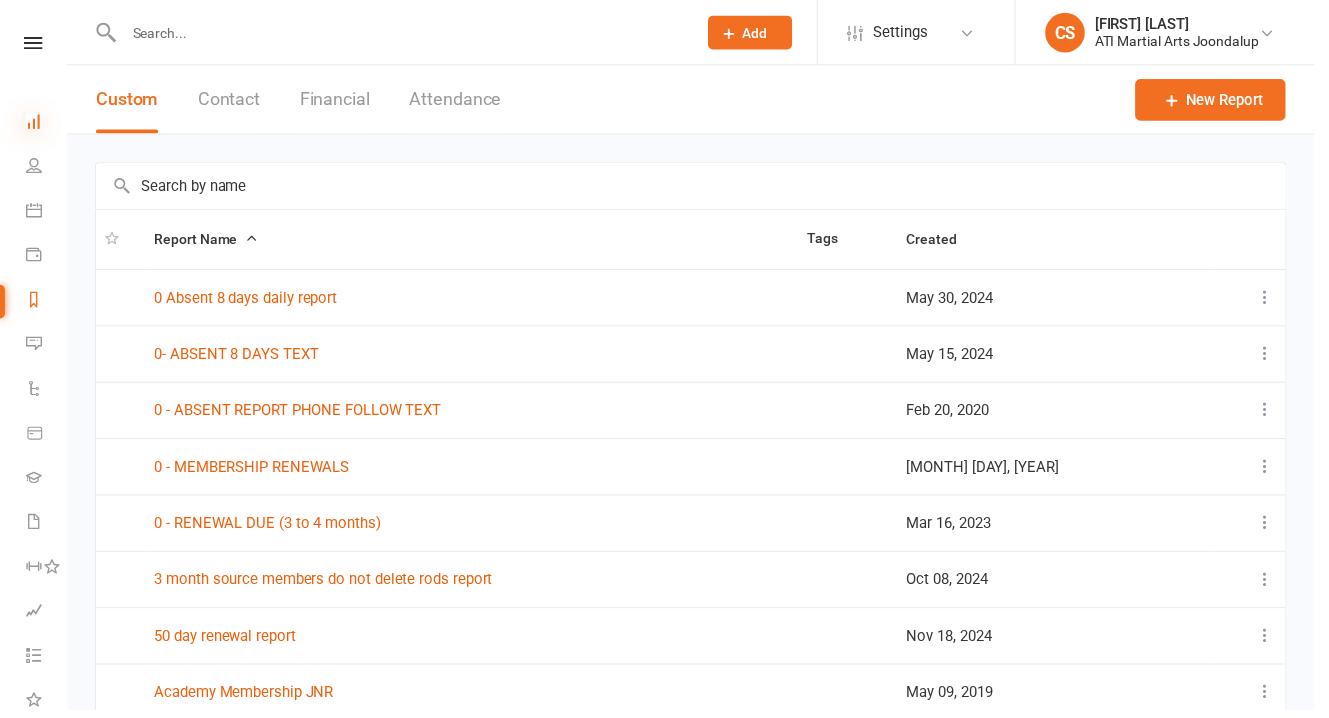 click at bounding box center (34, 122) 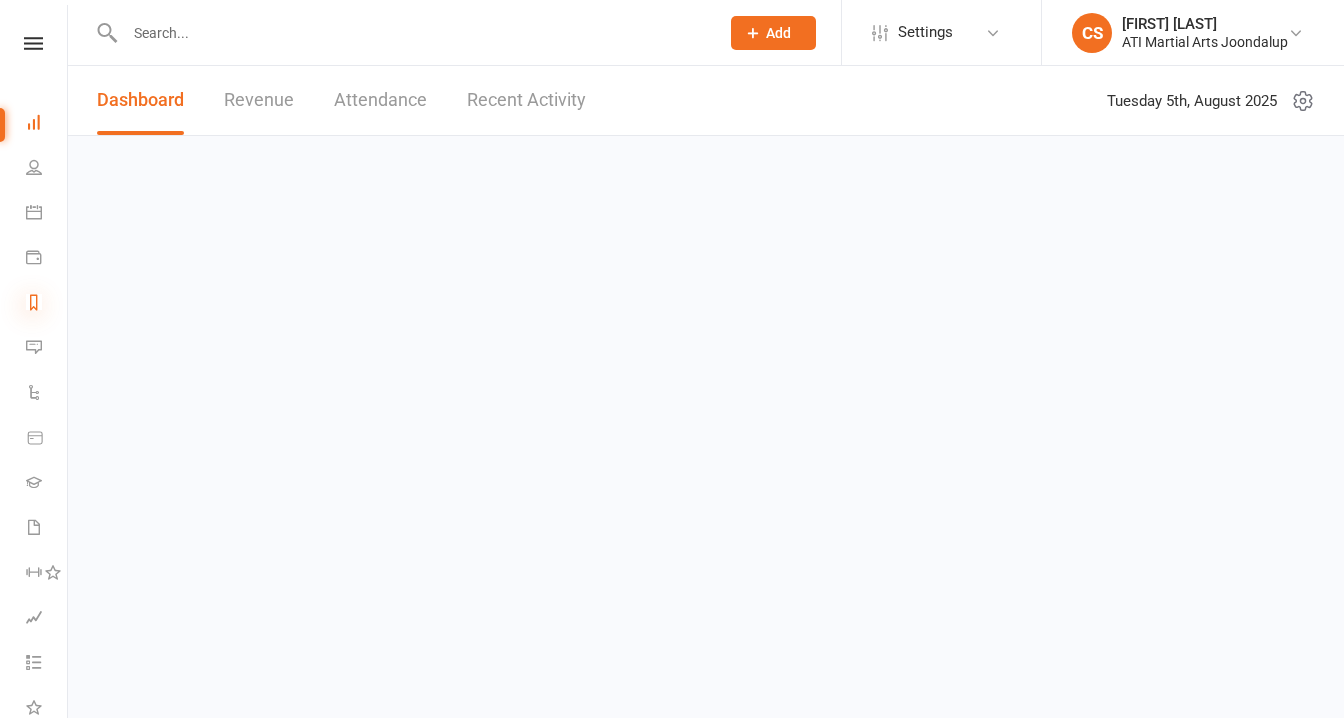 click at bounding box center [34, 302] 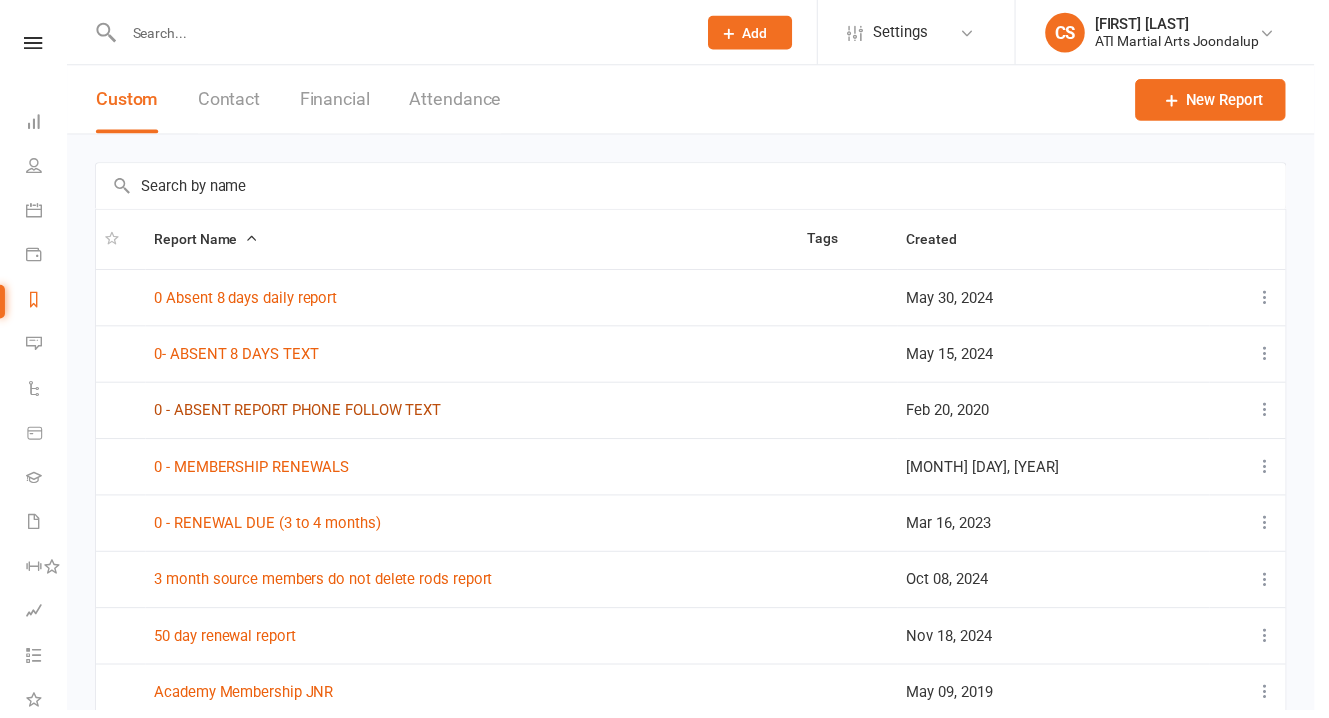 click on "0 - ABSENT REPORT  PHONE FOLLOW TEXT" at bounding box center (301, 415) 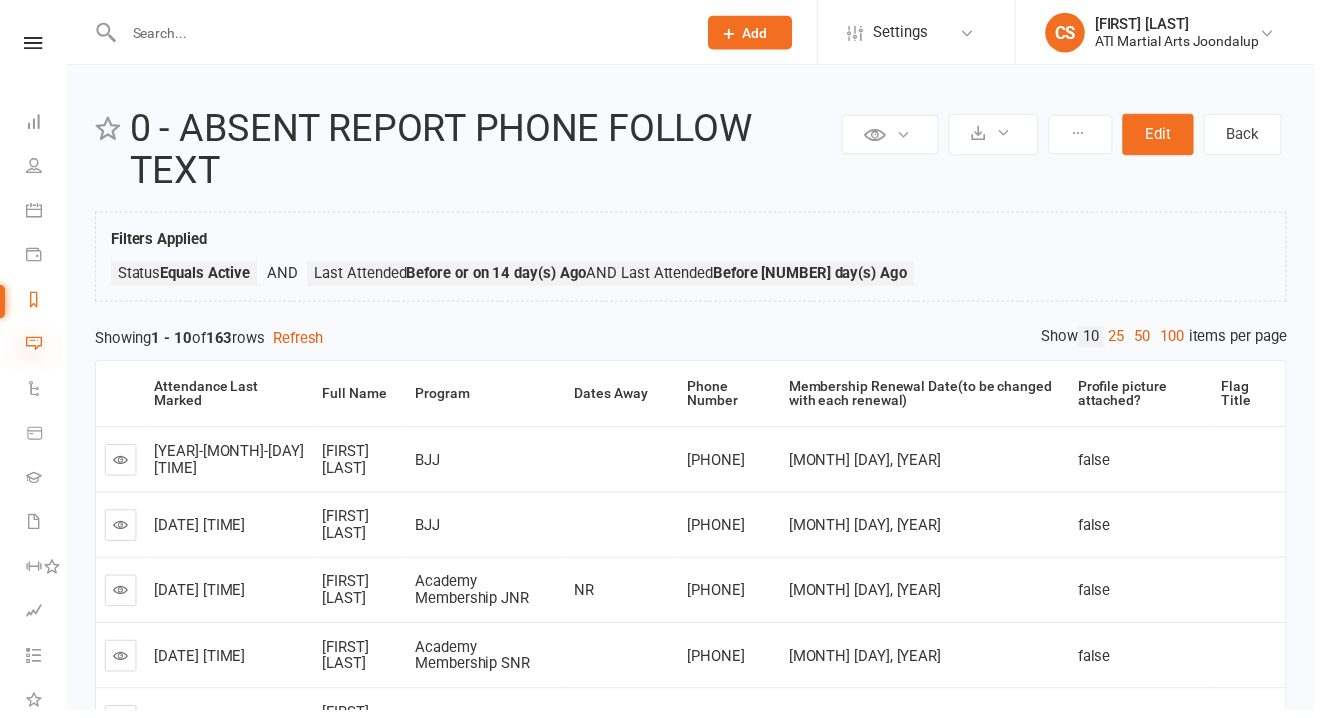 click at bounding box center (34, 347) 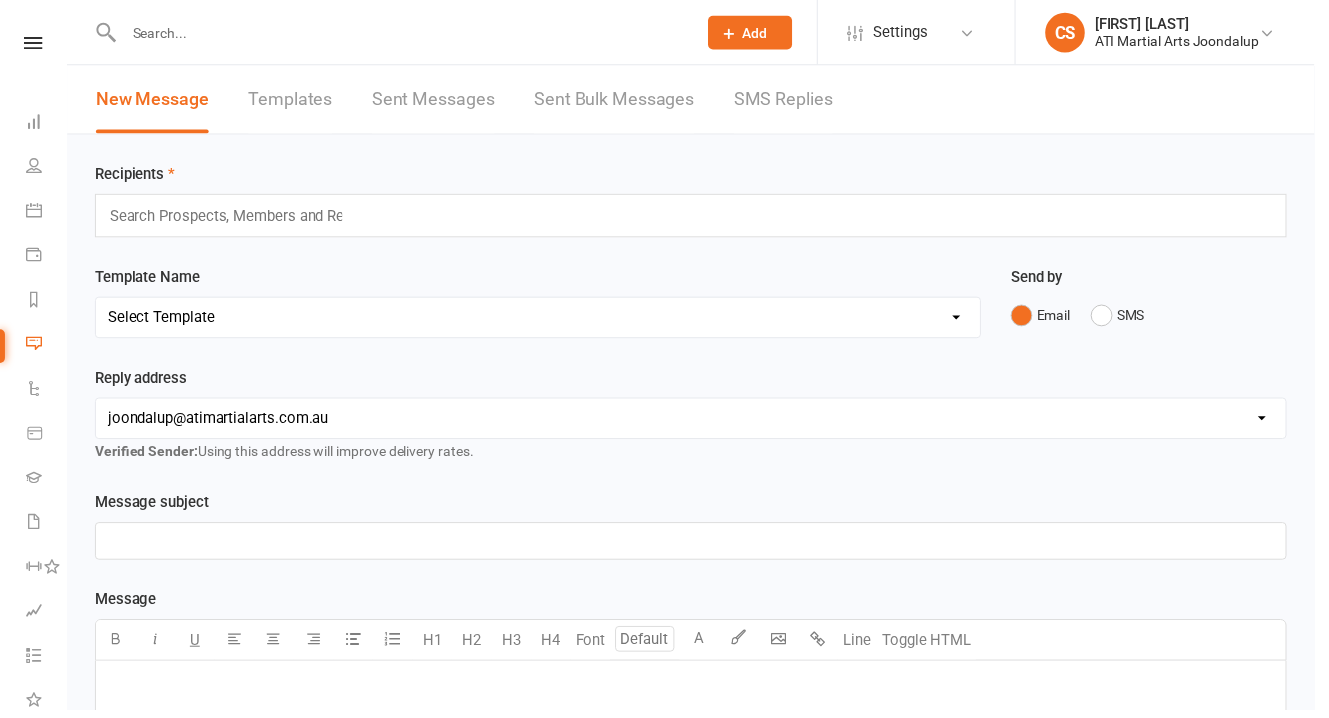 click at bounding box center (404, 33) 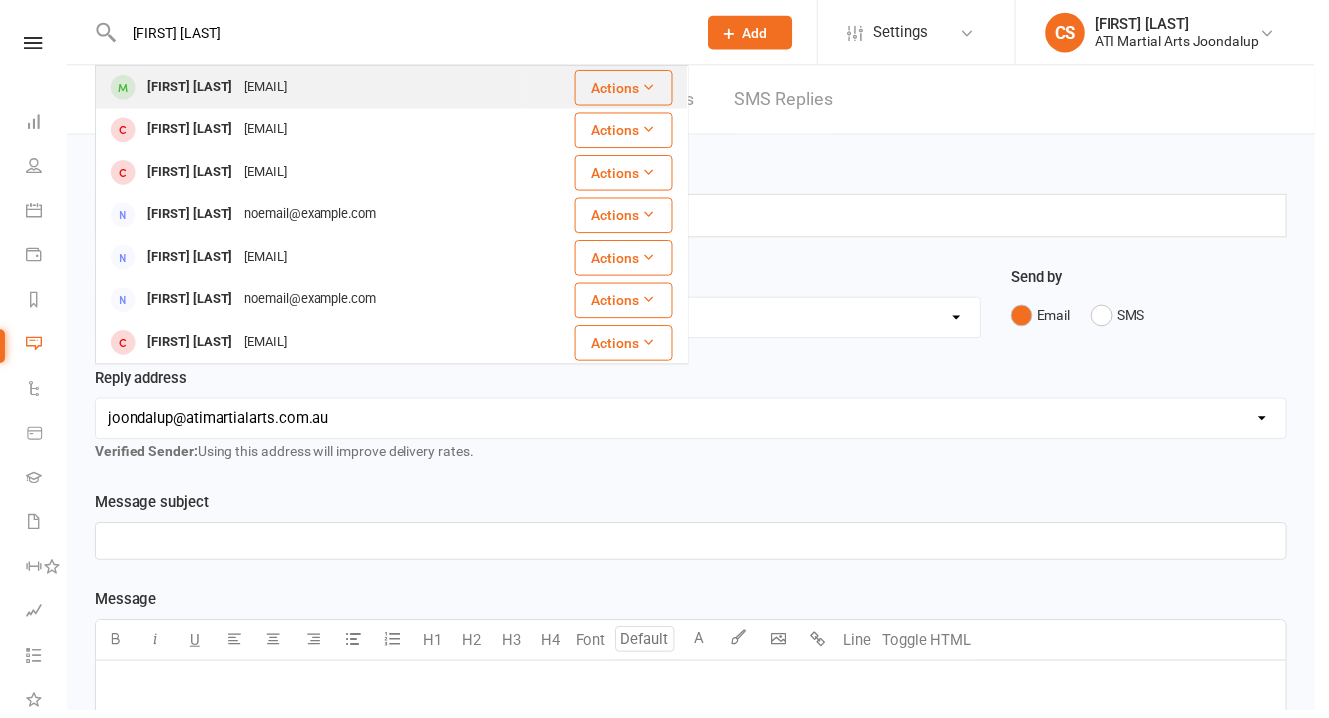 type on "[FIRST] [LAST]" 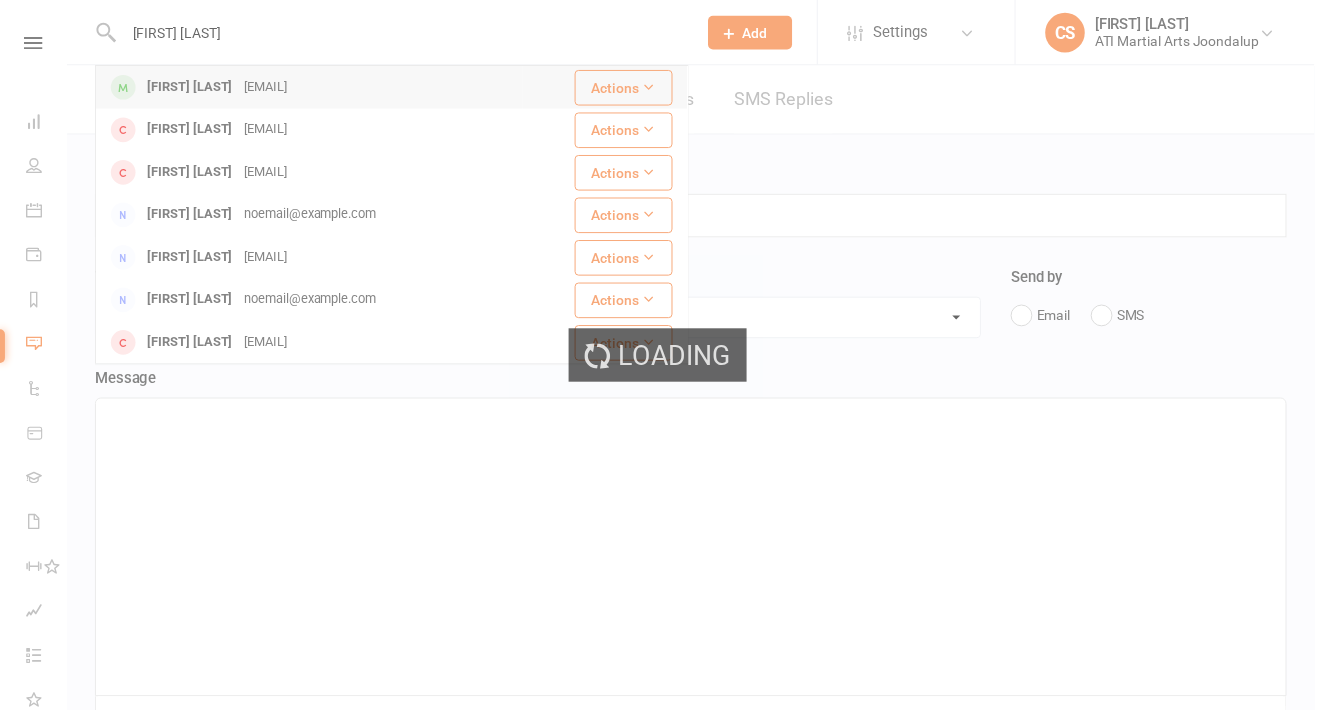 type 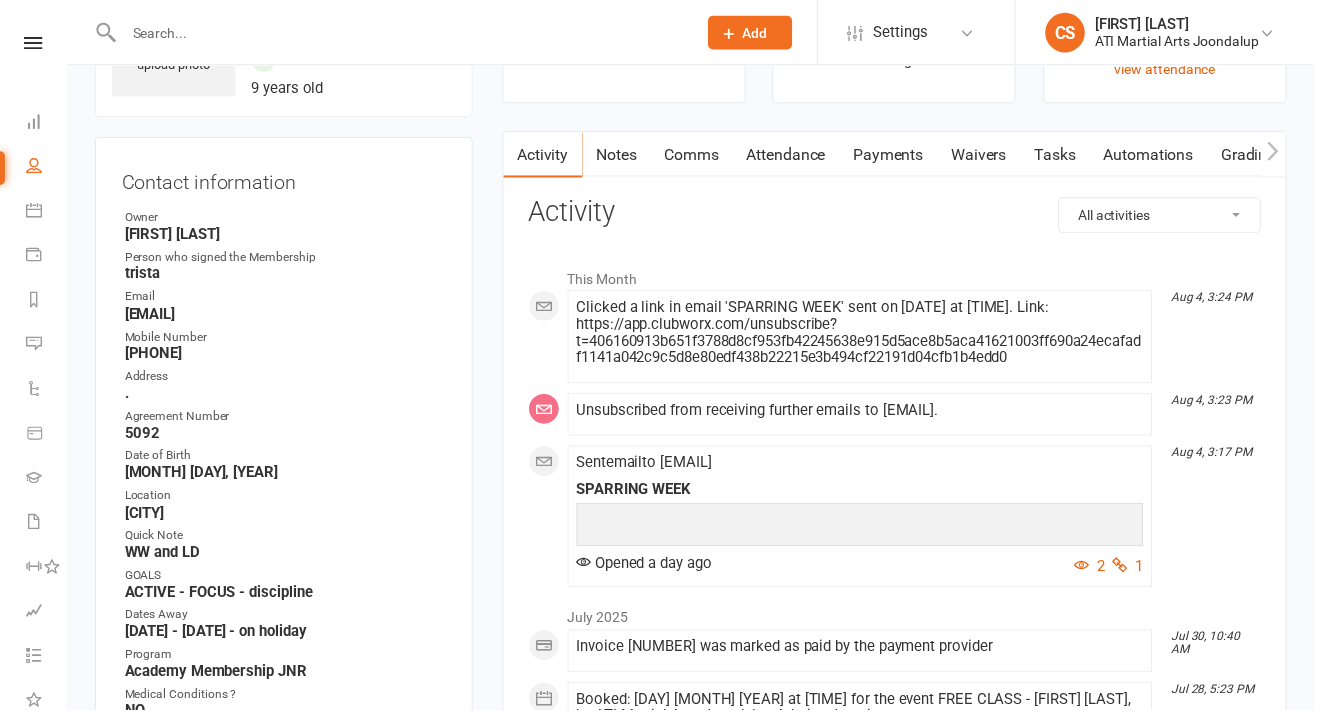 scroll, scrollTop: 28, scrollLeft: 0, axis: vertical 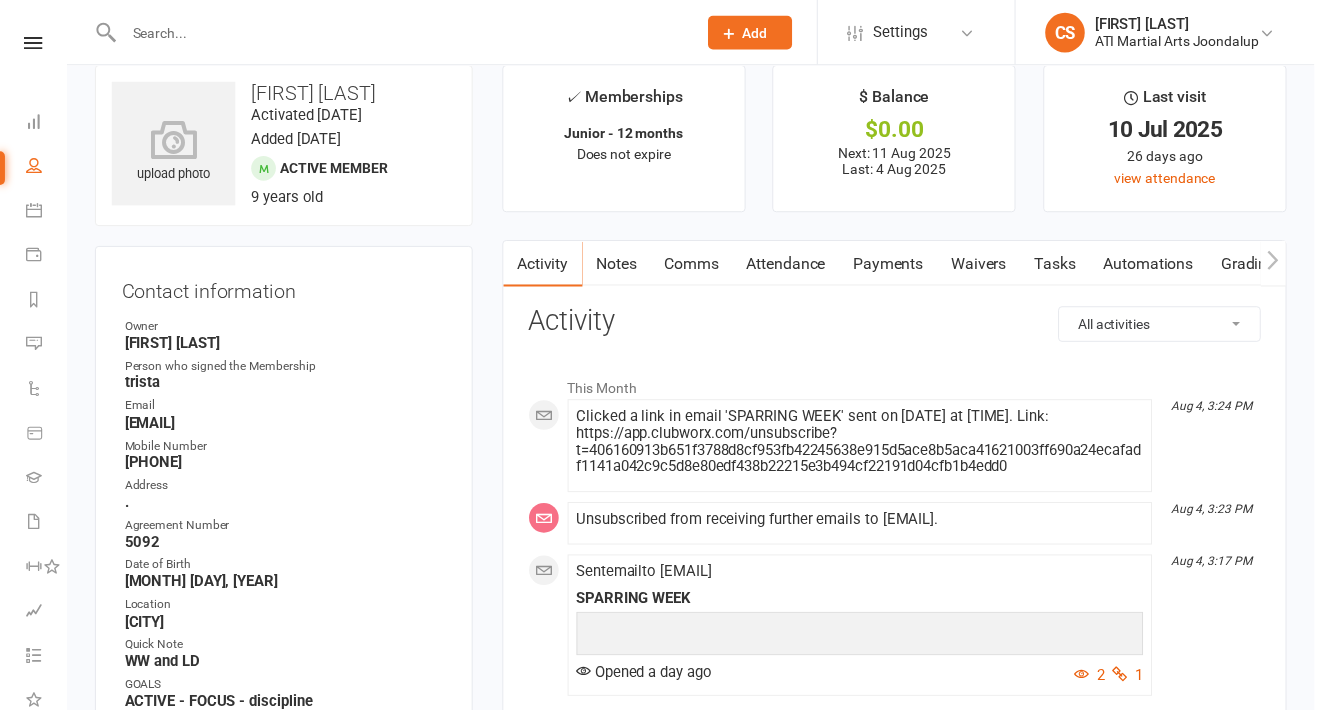 click on "Payments" at bounding box center [898, 267] 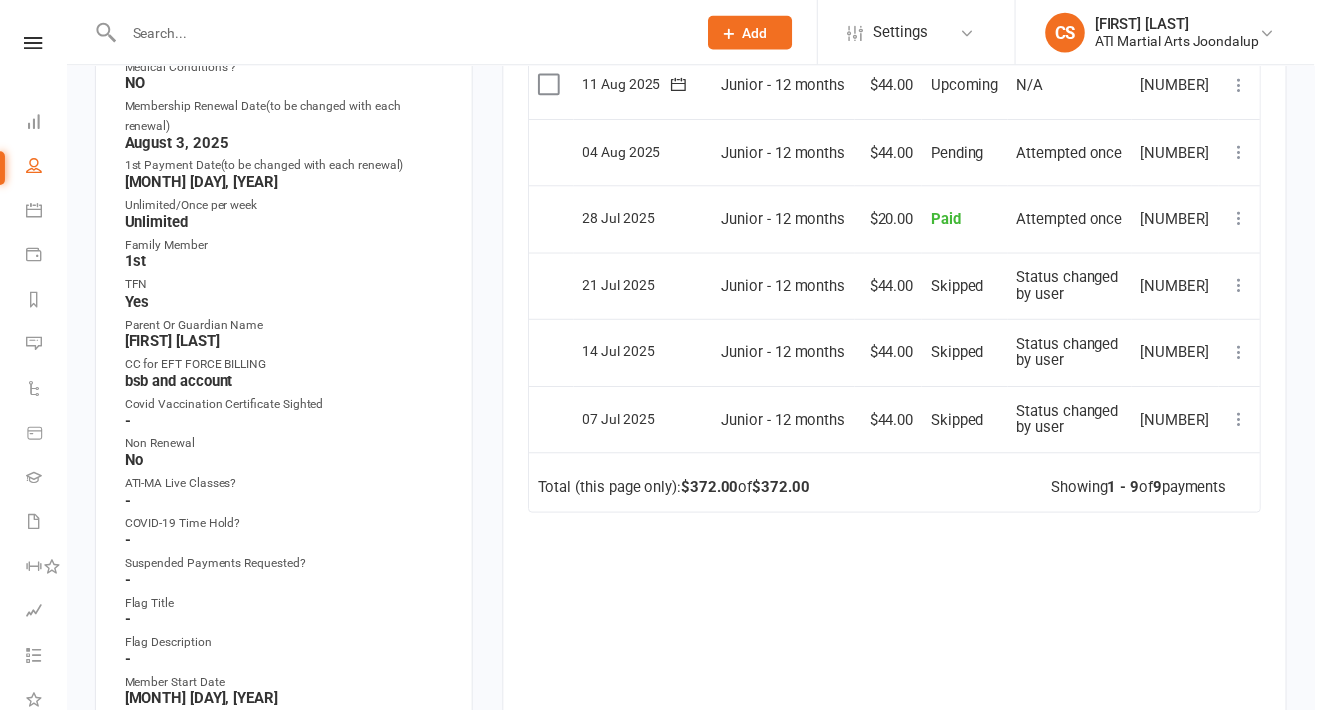 scroll, scrollTop: 0, scrollLeft: 0, axis: both 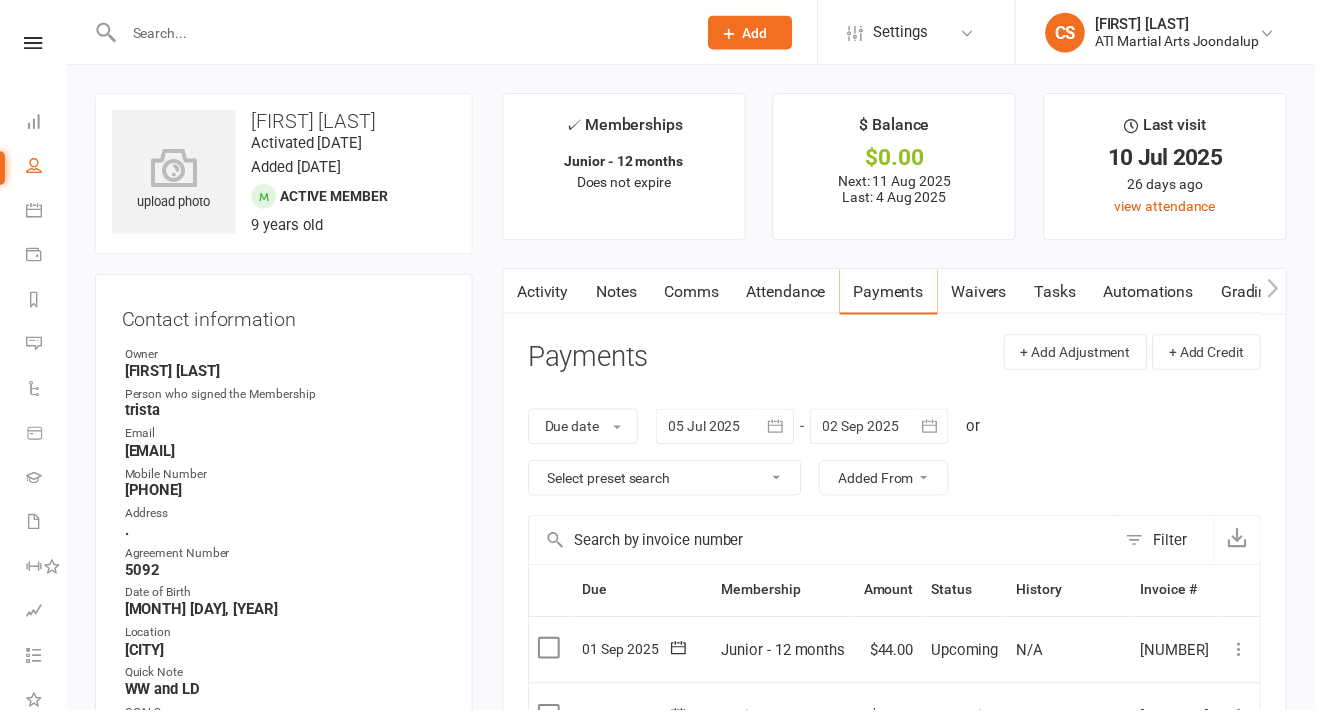 click on "Notes" at bounding box center [623, 295] 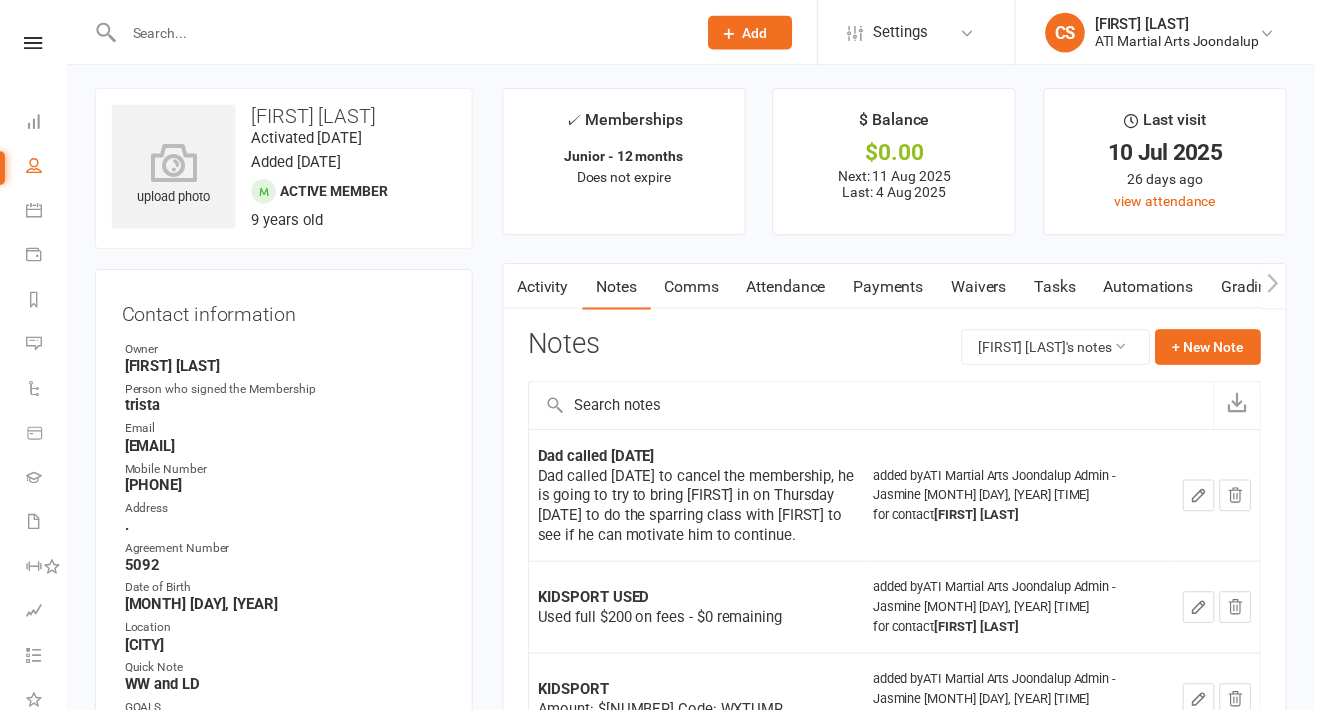 scroll, scrollTop: 85, scrollLeft: 0, axis: vertical 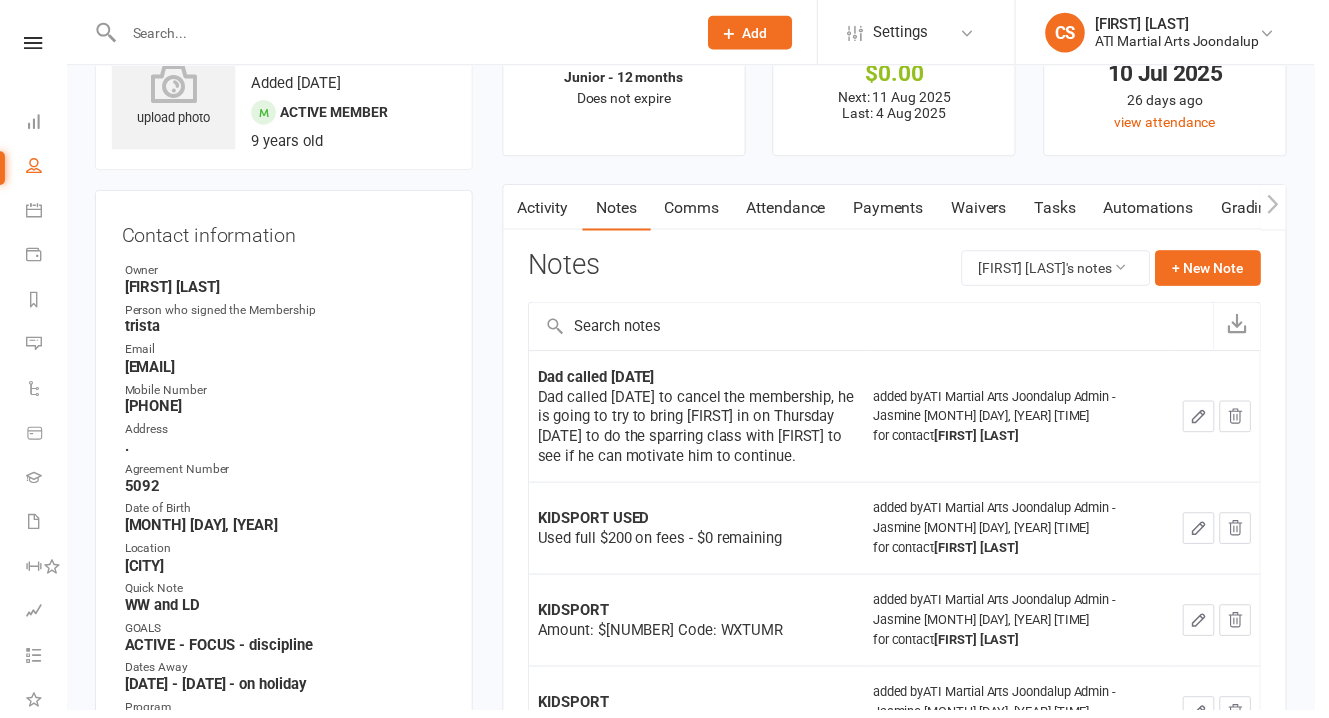 click on "Payments" at bounding box center [898, 210] 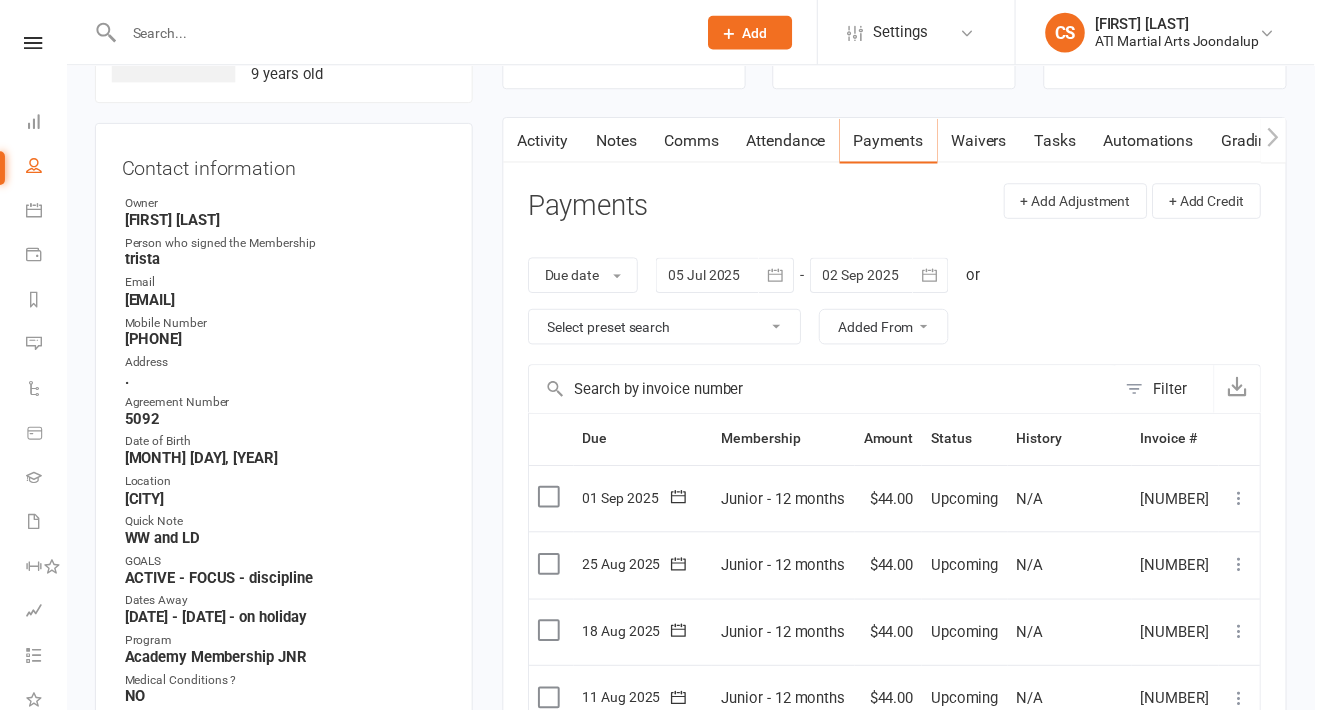scroll, scrollTop: 215, scrollLeft: 0, axis: vertical 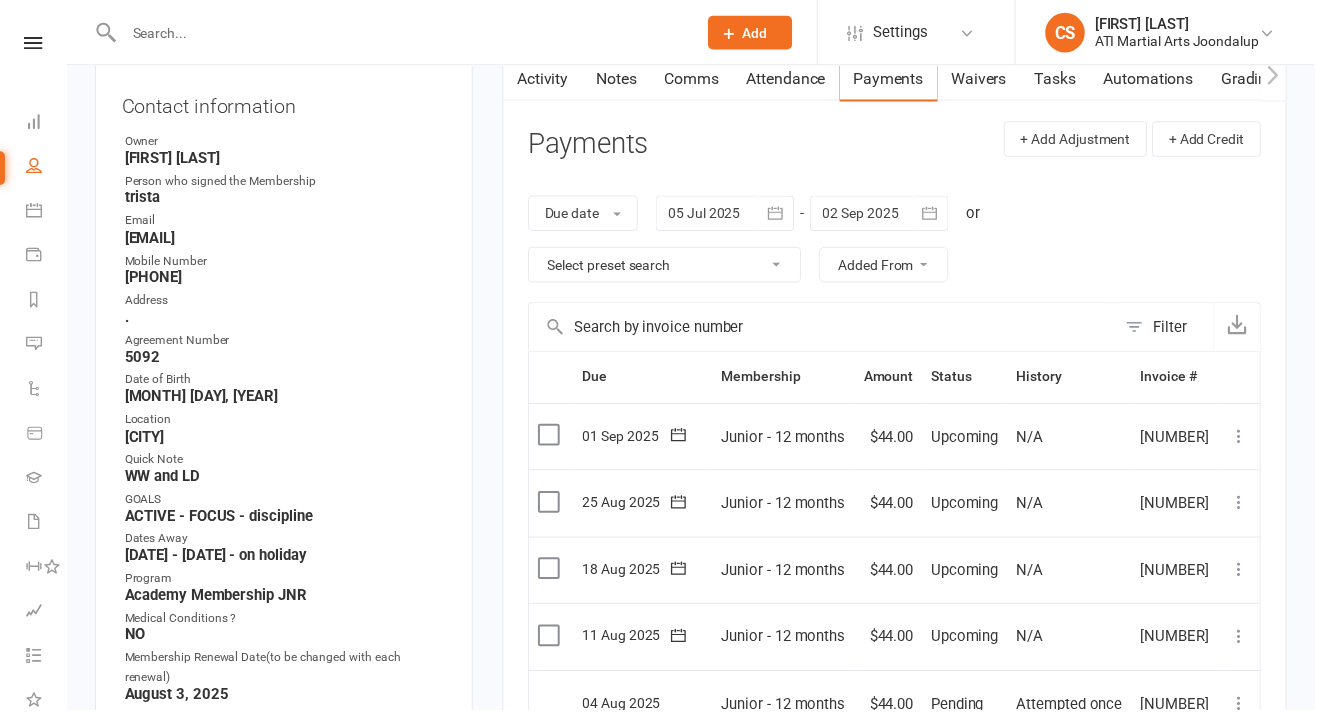 click at bounding box center (889, 216) 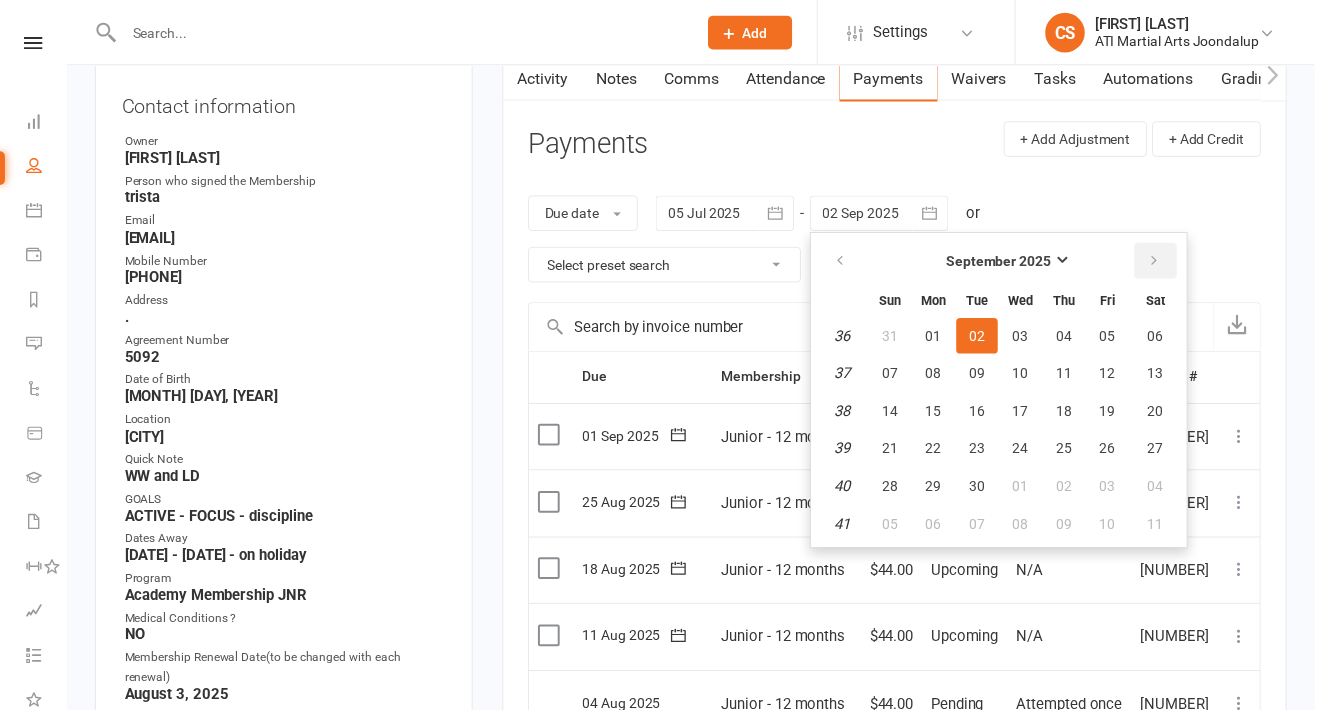 click at bounding box center (1167, 264) 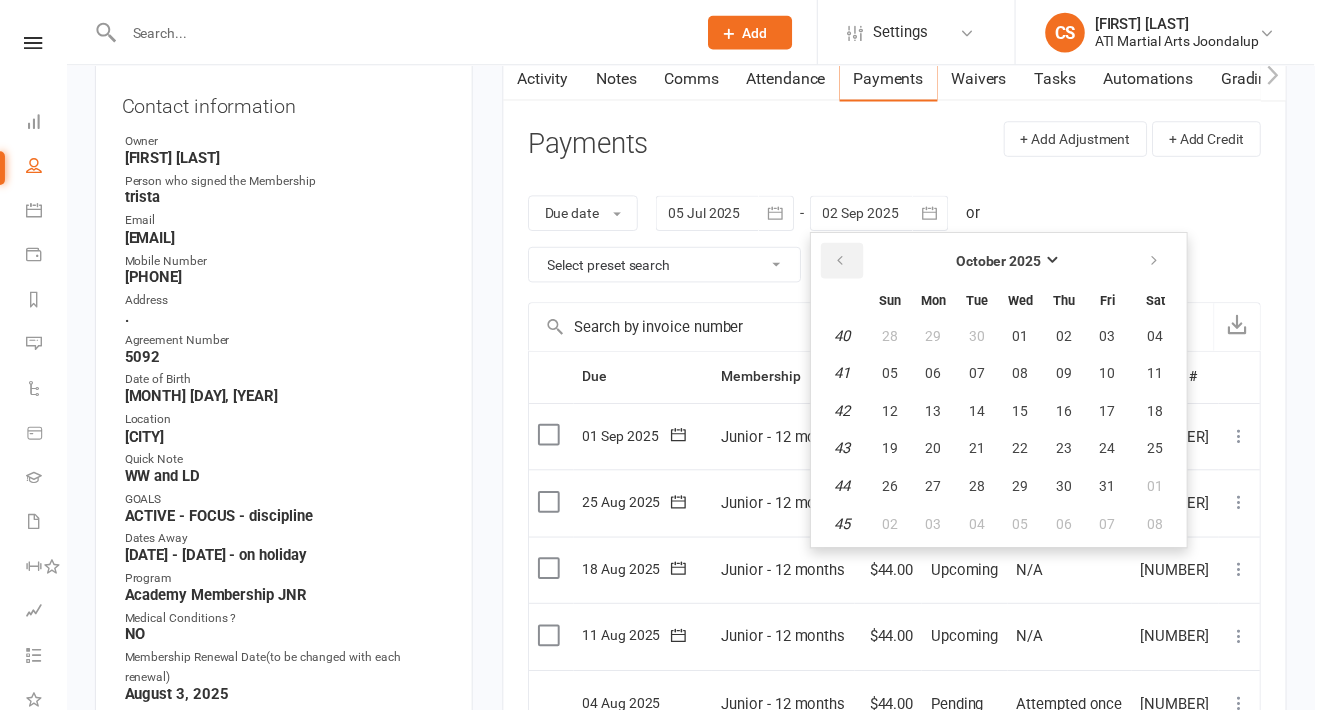 click at bounding box center (851, 264) 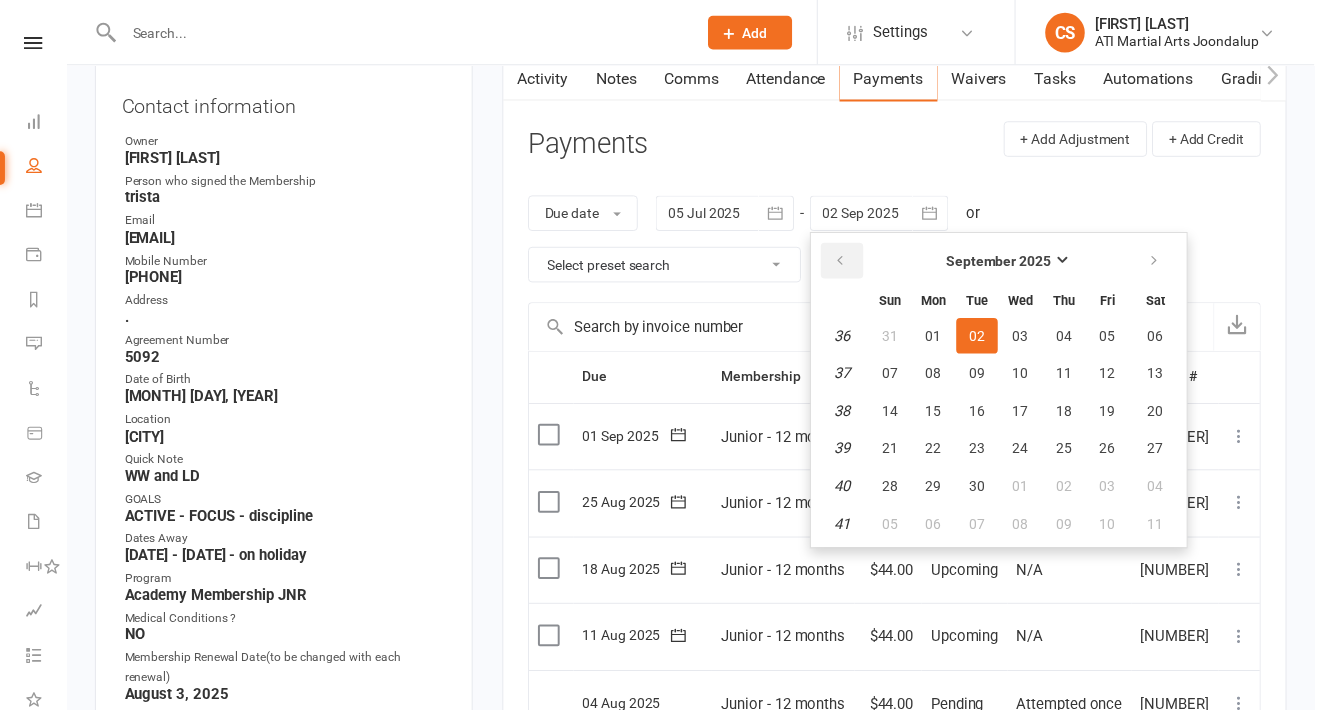 click at bounding box center [851, 264] 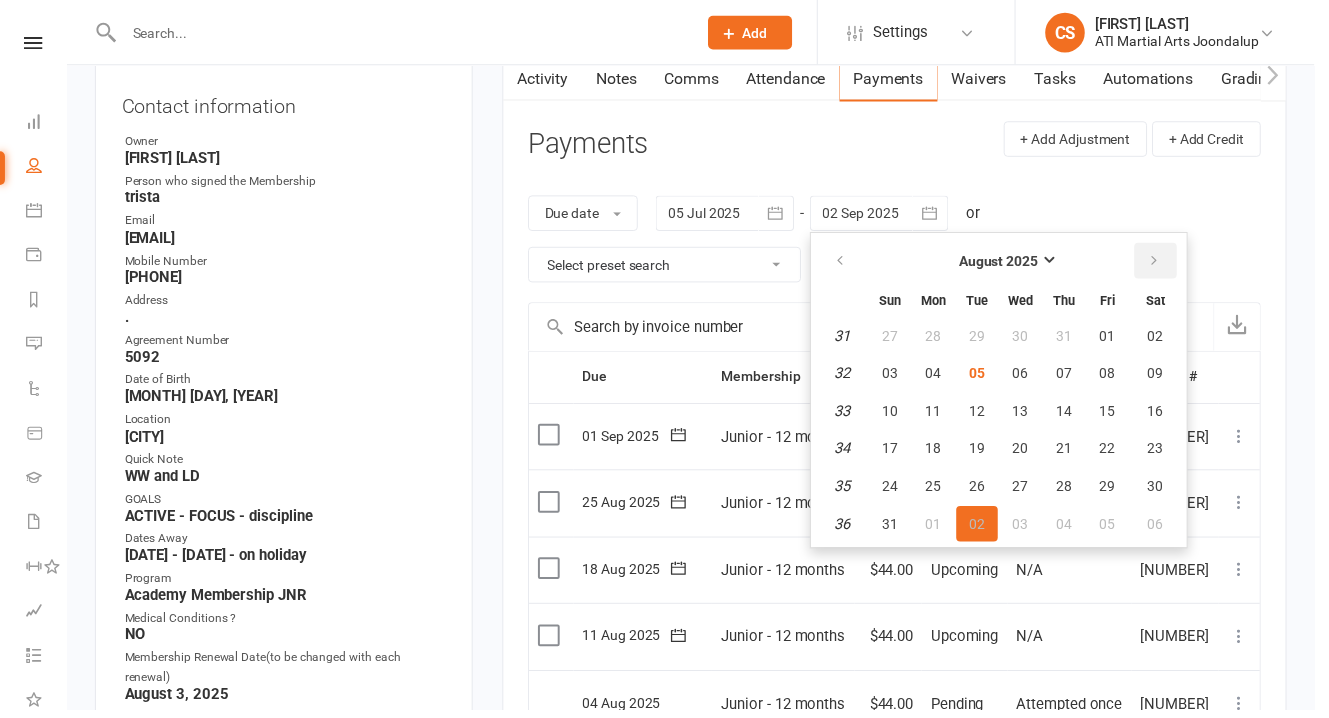 click at bounding box center [1167, 264] 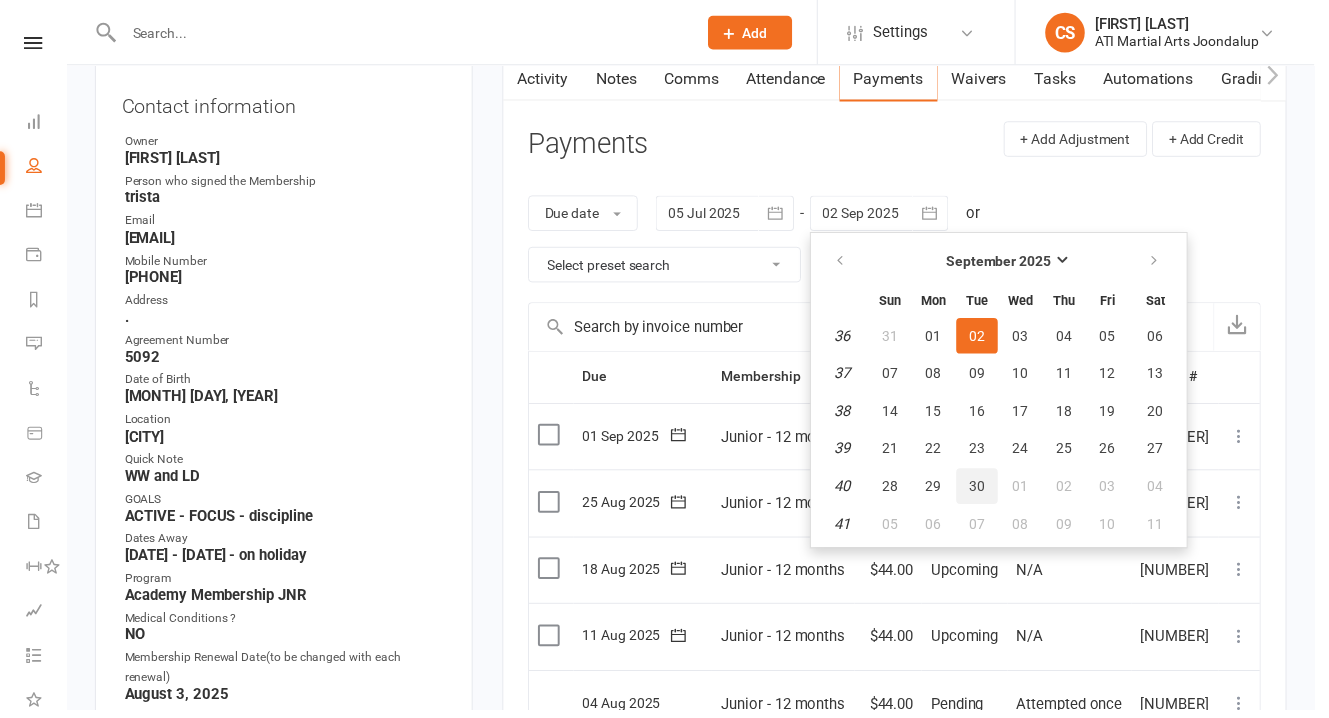 click on "30" at bounding box center (988, 492) 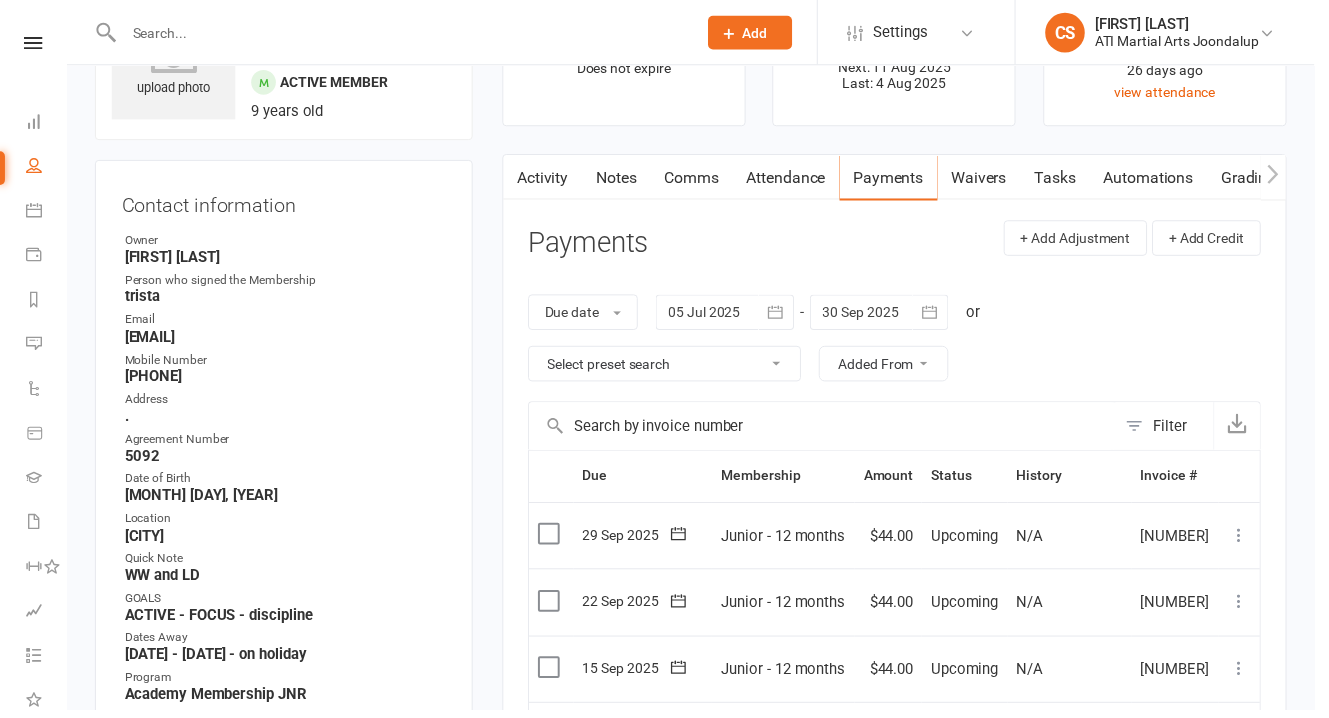 scroll, scrollTop: 0, scrollLeft: 0, axis: both 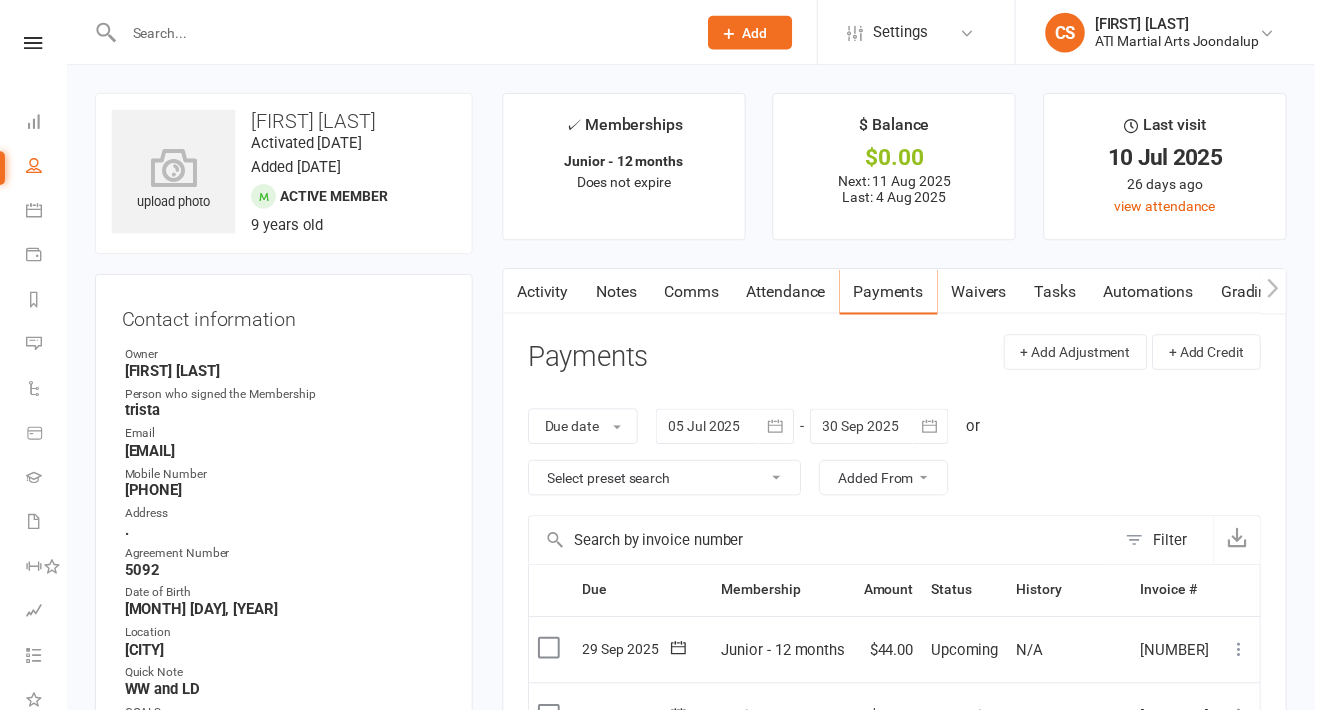 click at bounding box center (404, 33) 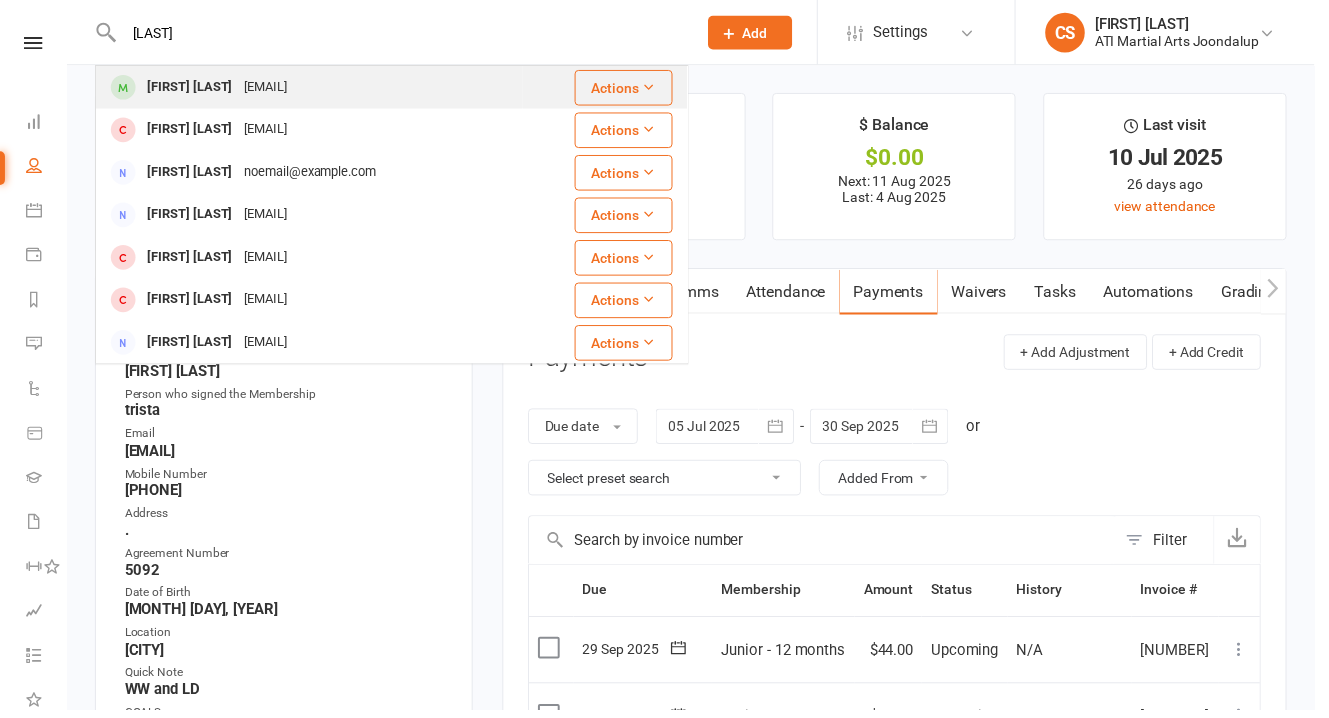 type on "[LAST]" 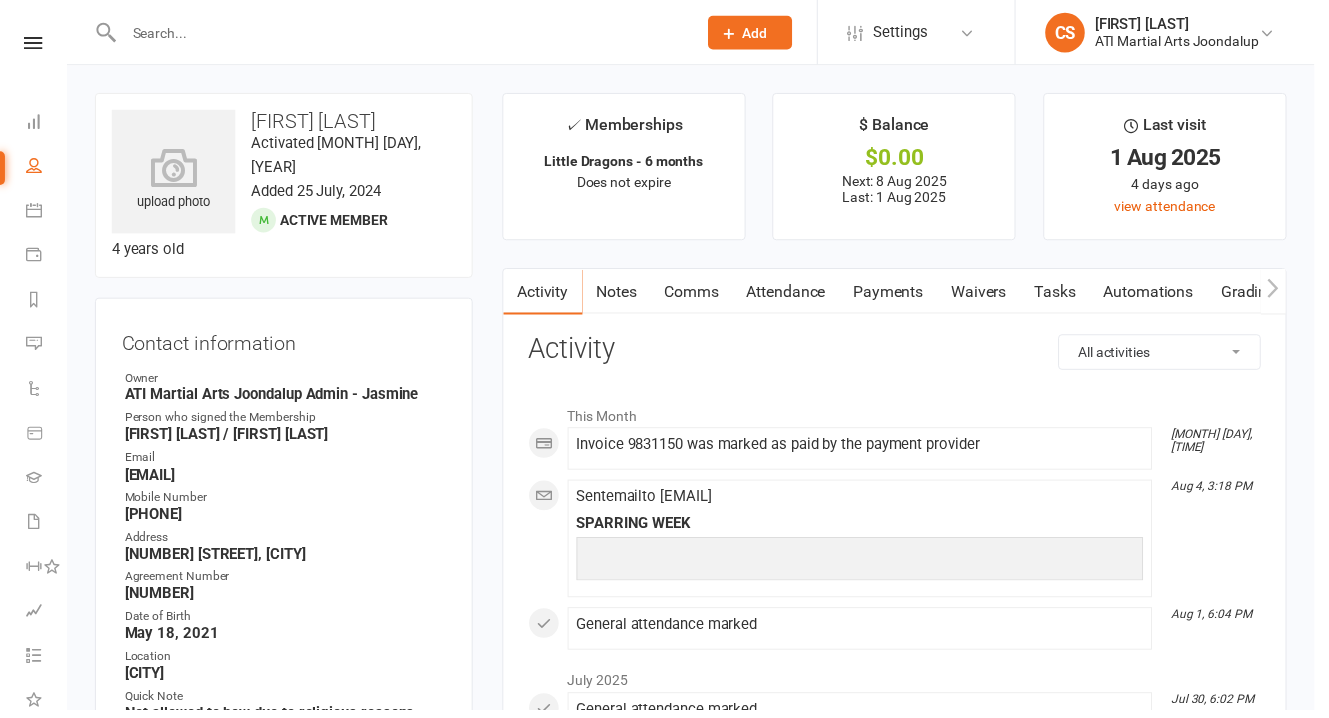 click on "Payments" at bounding box center (898, 295) 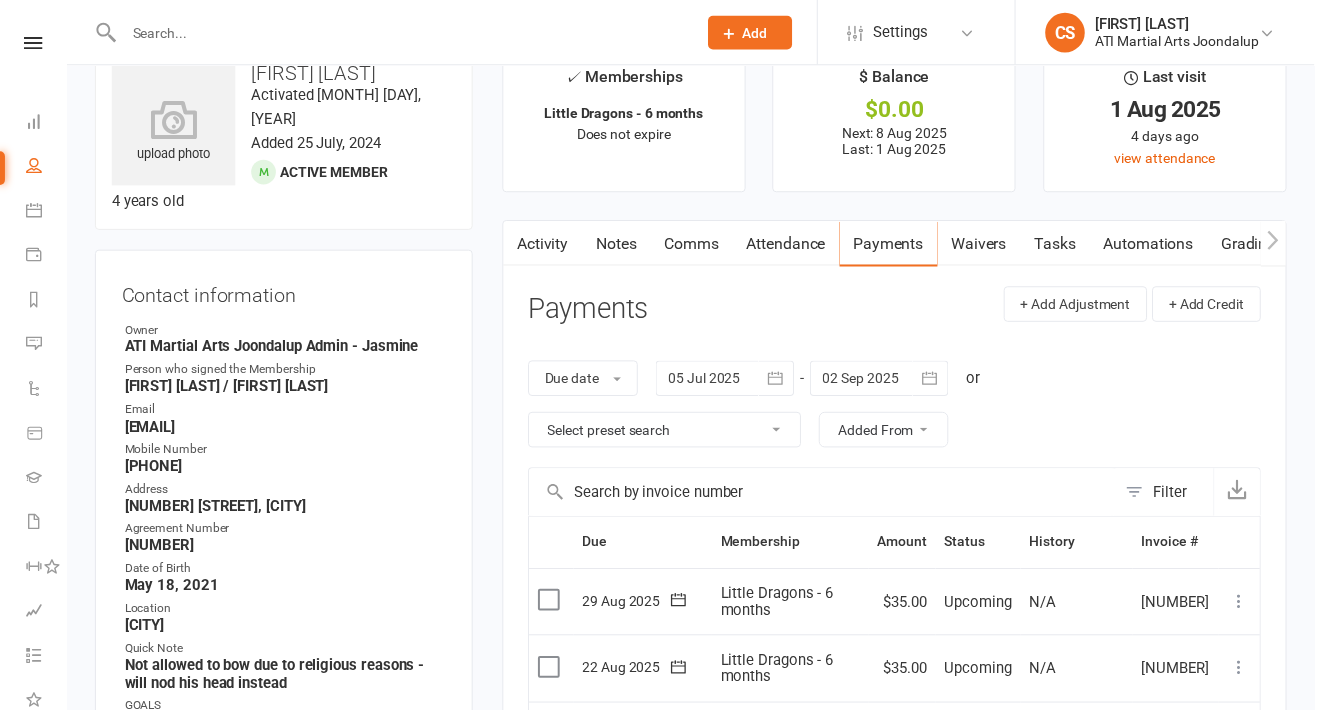scroll, scrollTop: 61, scrollLeft: 0, axis: vertical 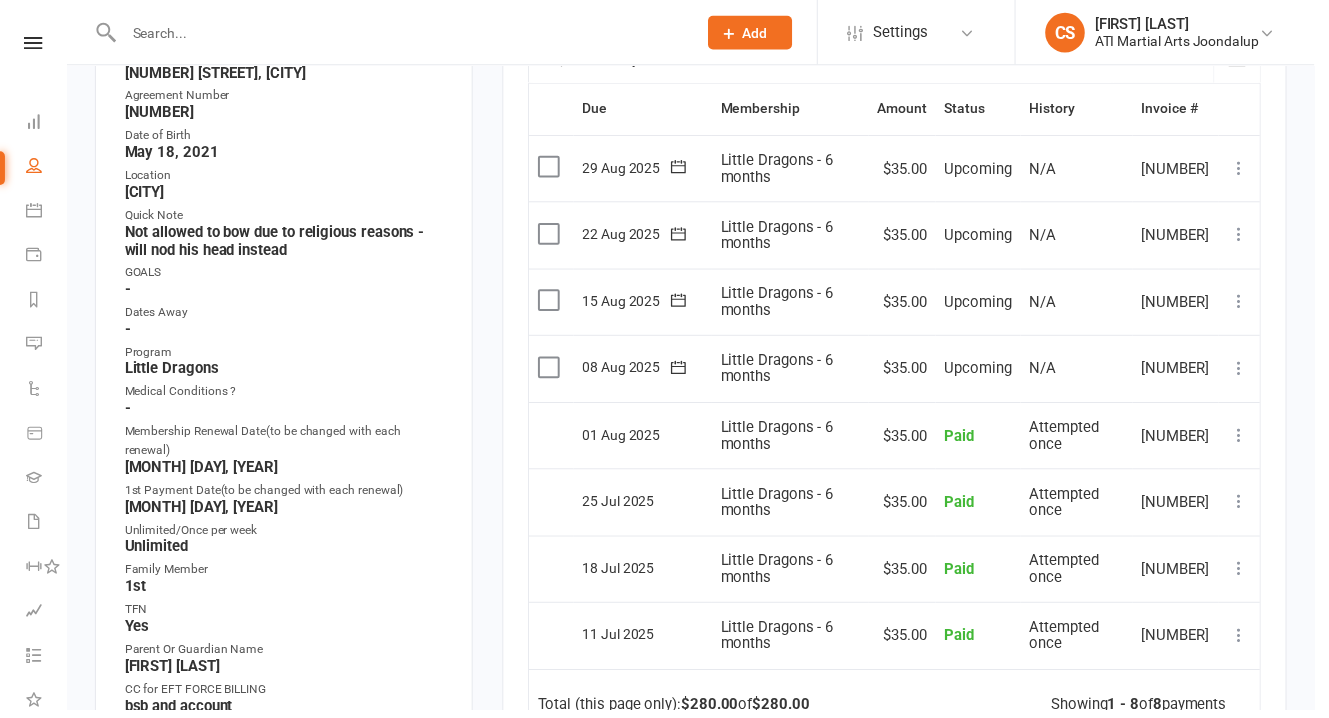 click at bounding box center (404, 33) 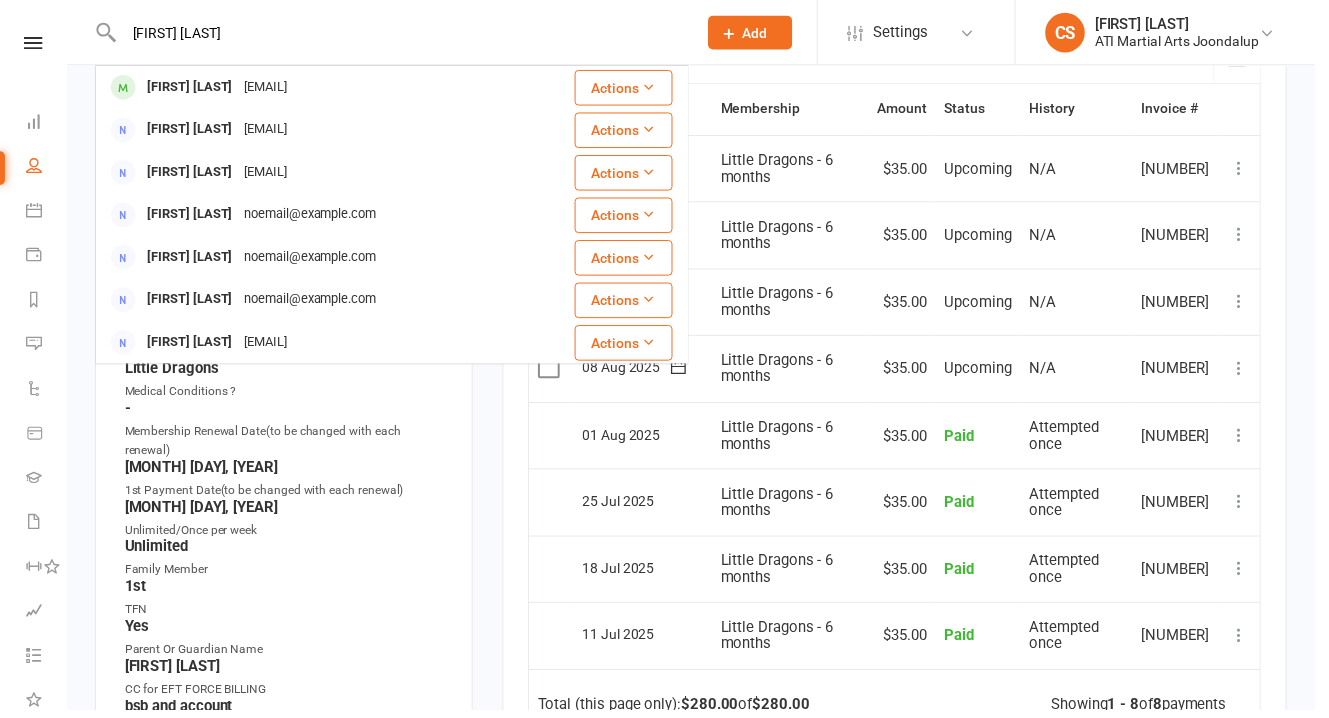 type on "[FIRST] [LAST]" 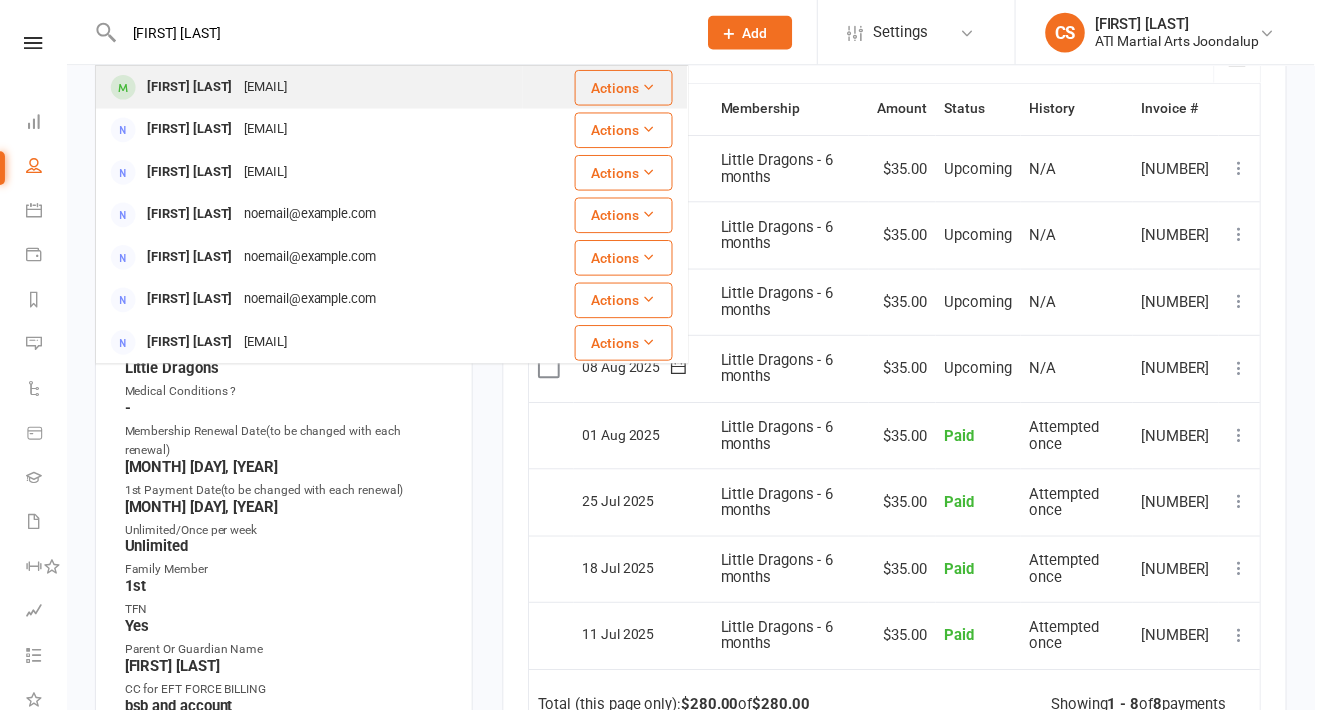 drag, startPoint x: 328, startPoint y: 43, endPoint x: 170, endPoint y: 90, distance: 164.84235 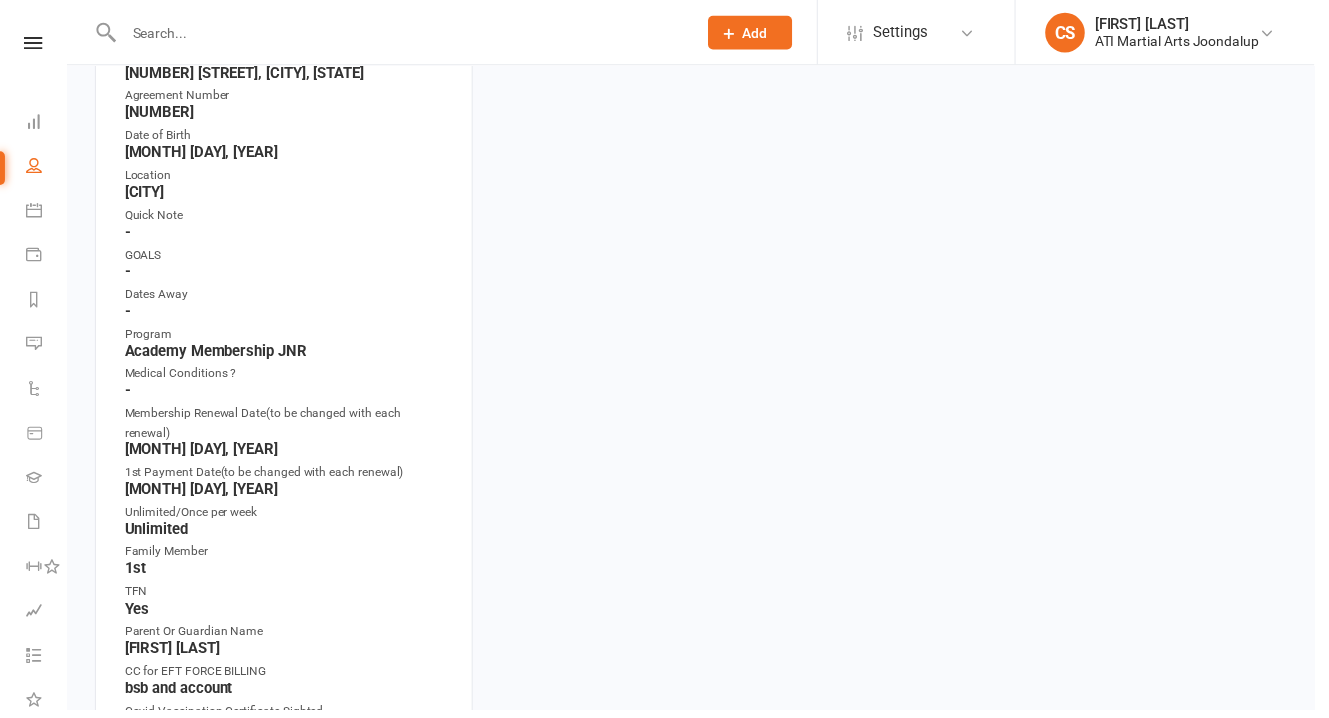 scroll, scrollTop: 0, scrollLeft: 0, axis: both 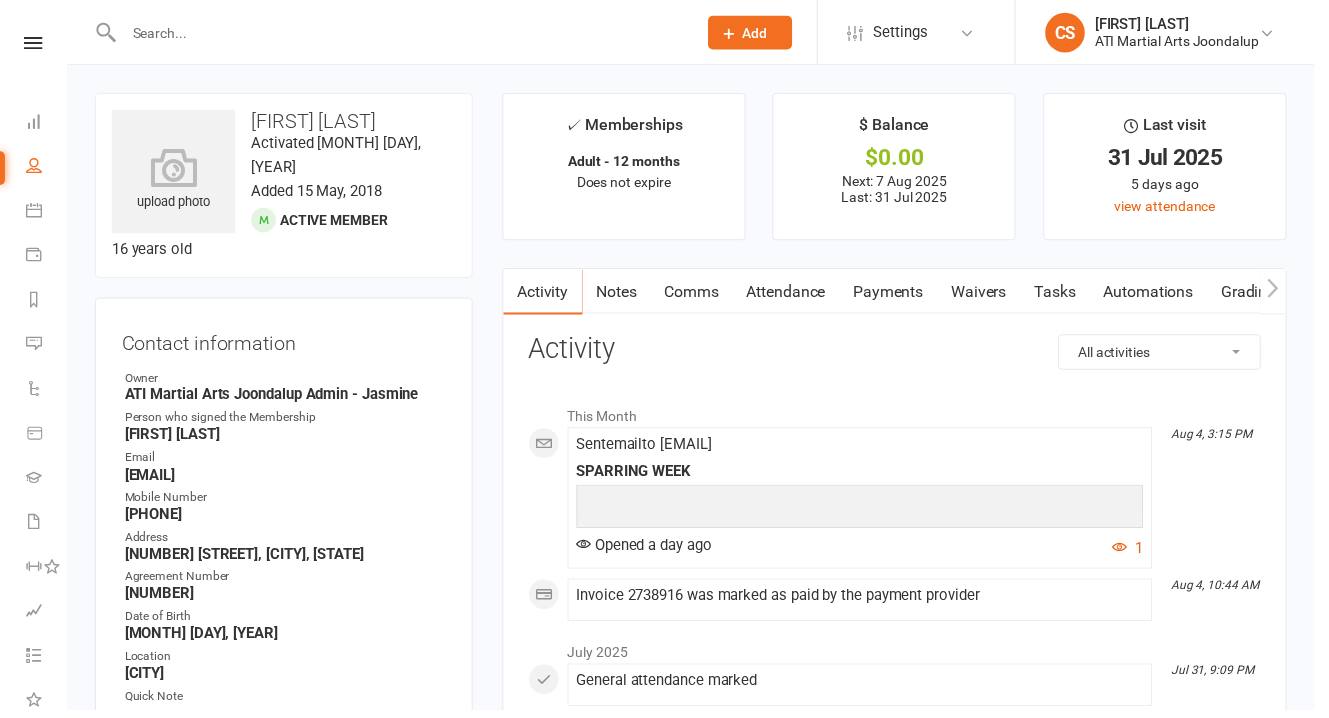 click on "Payments" at bounding box center [898, 295] 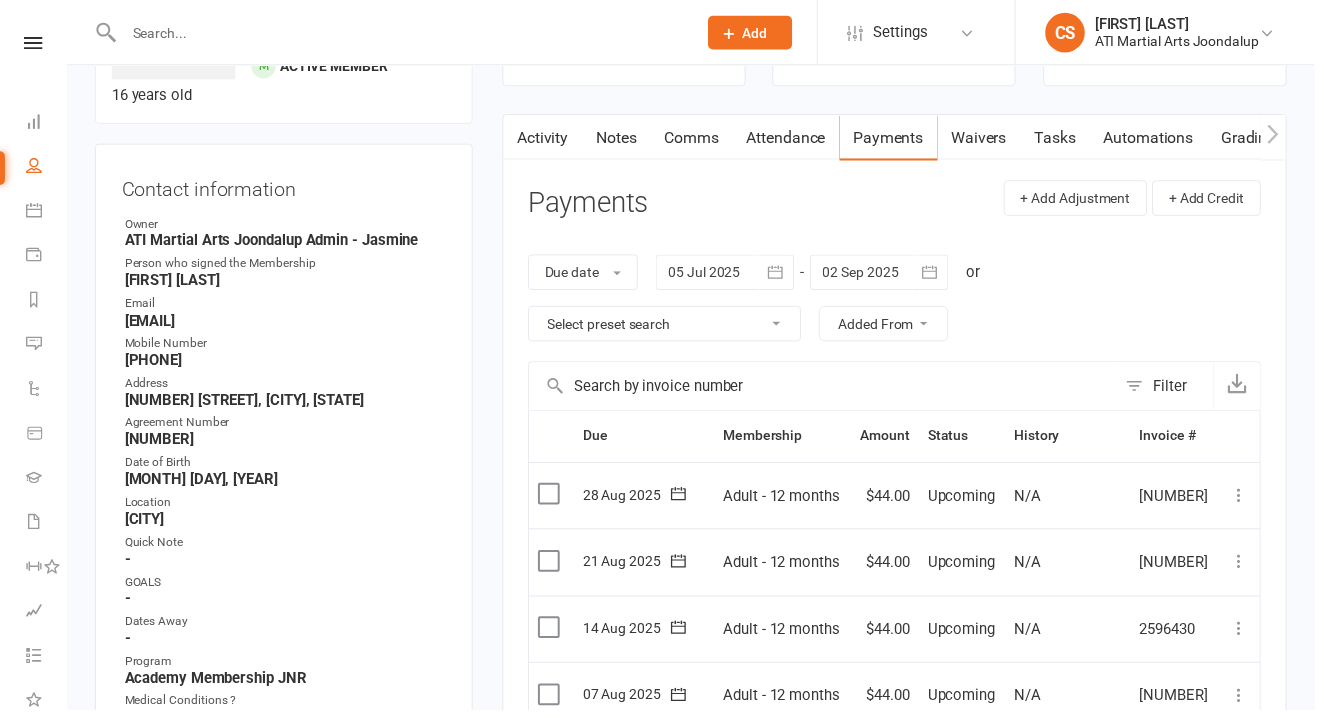 scroll, scrollTop: 171, scrollLeft: 0, axis: vertical 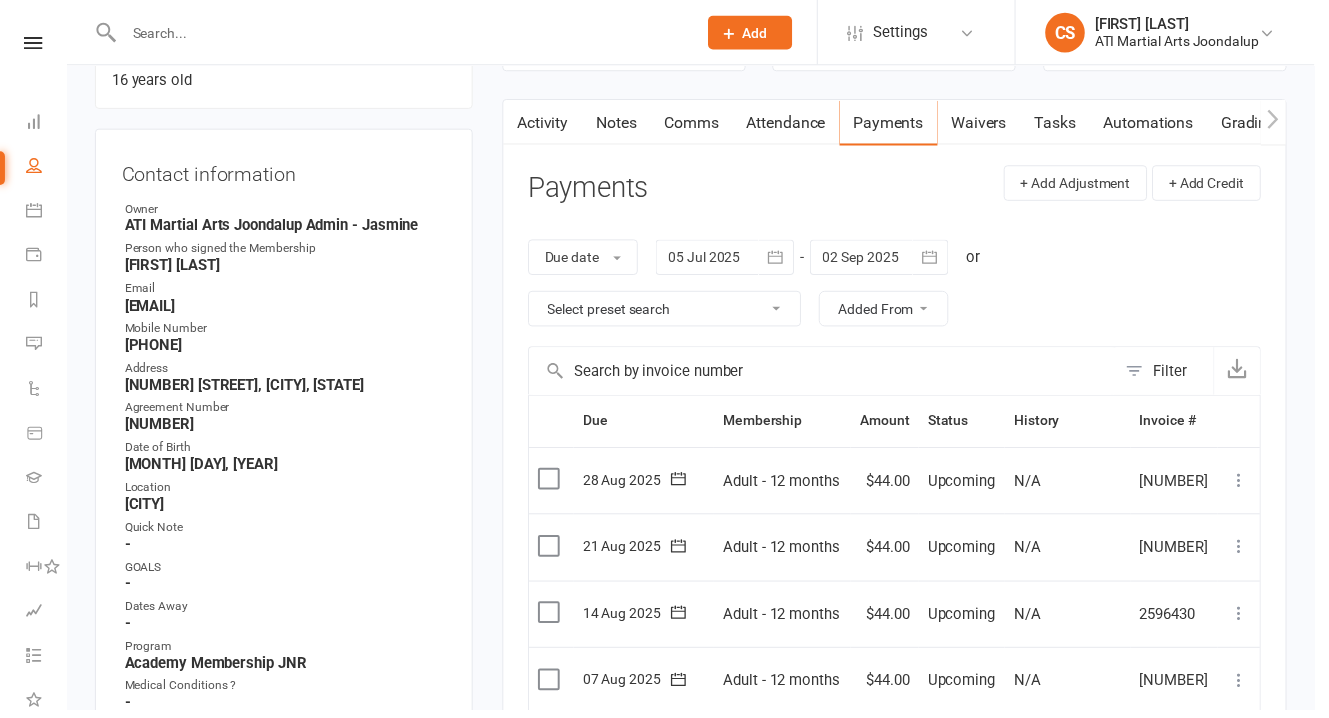 click at bounding box center [889, 260] 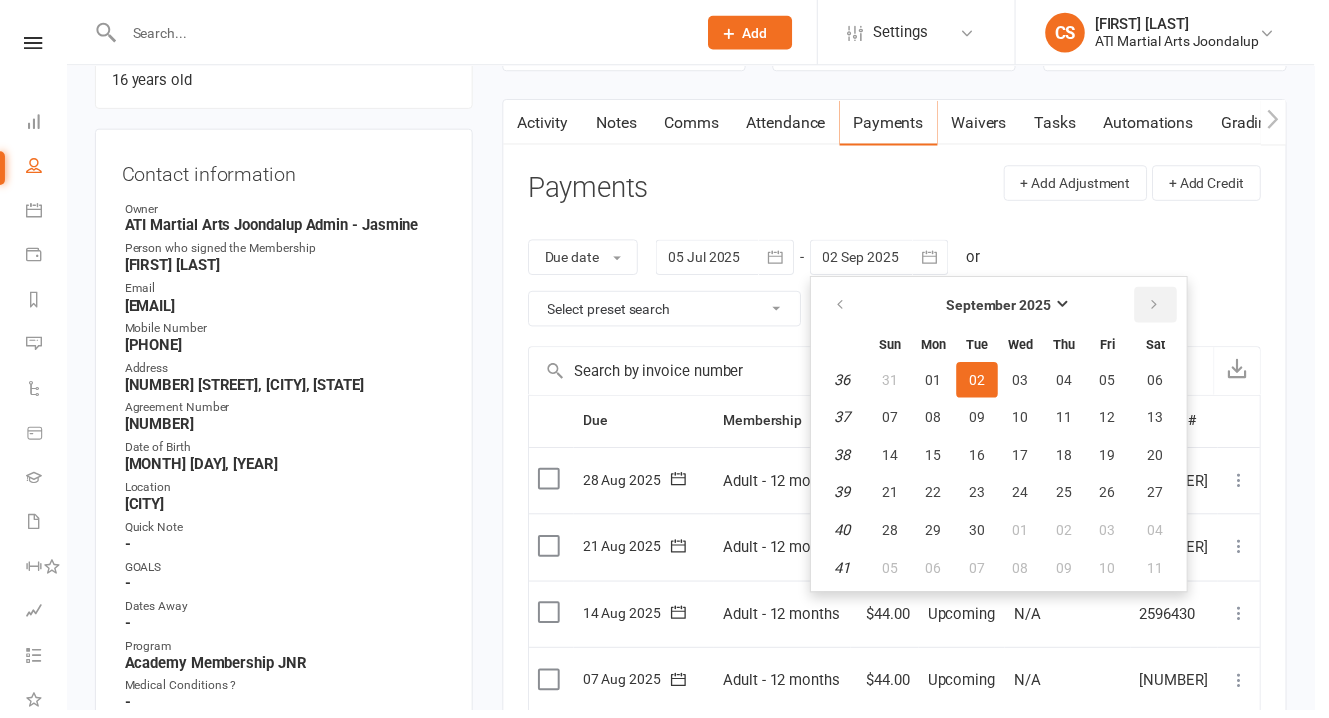 click at bounding box center (1168, 308) 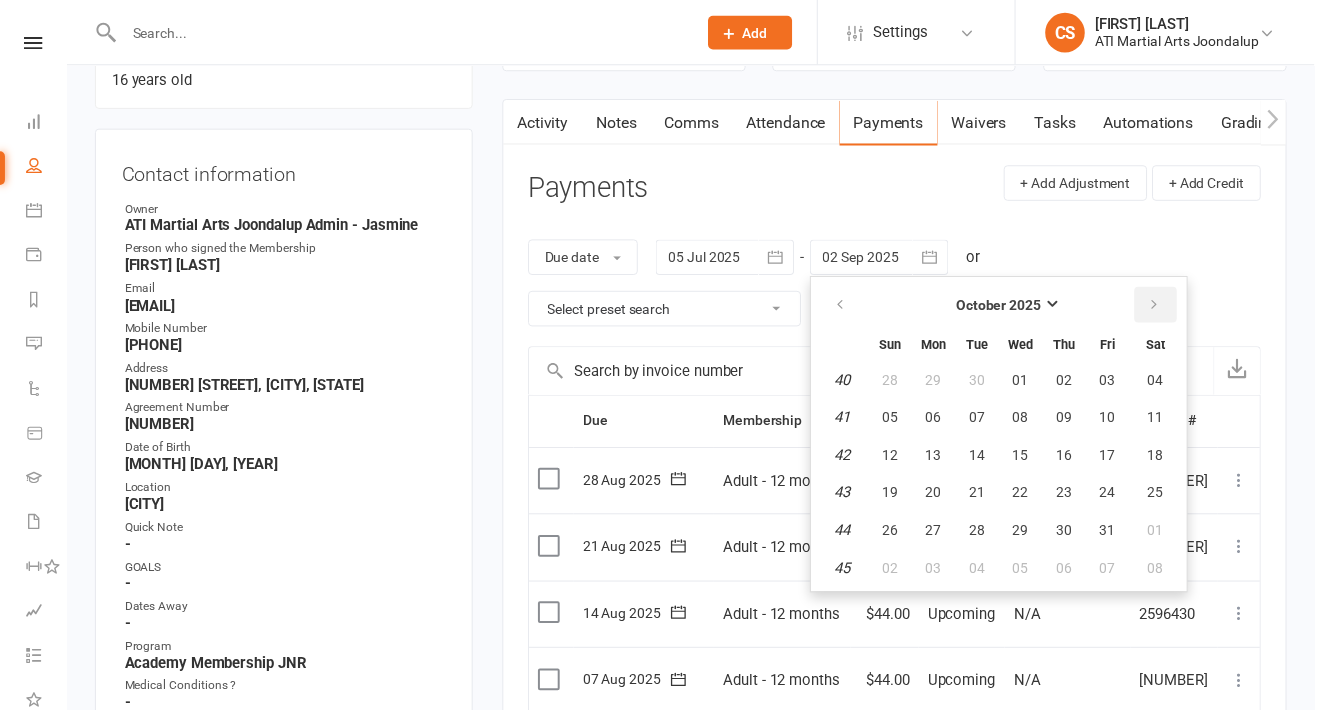 click at bounding box center (1167, 308) 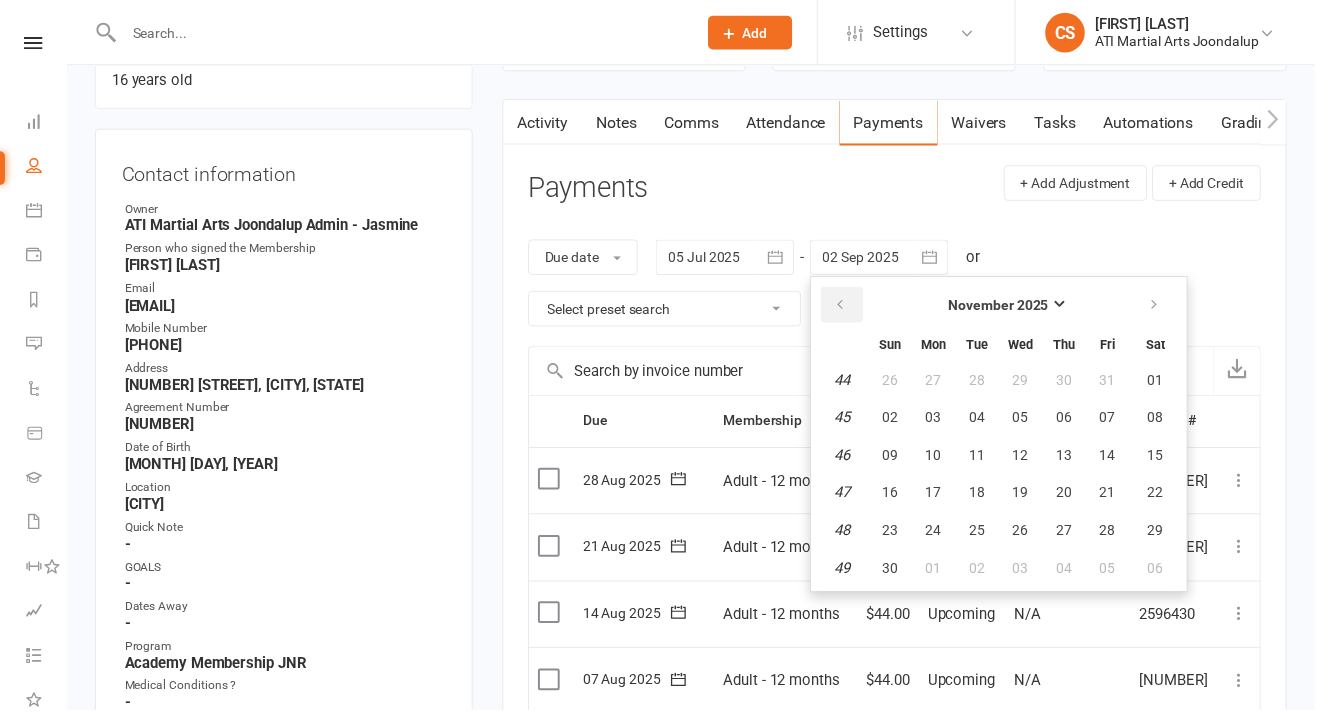 click at bounding box center (850, 308) 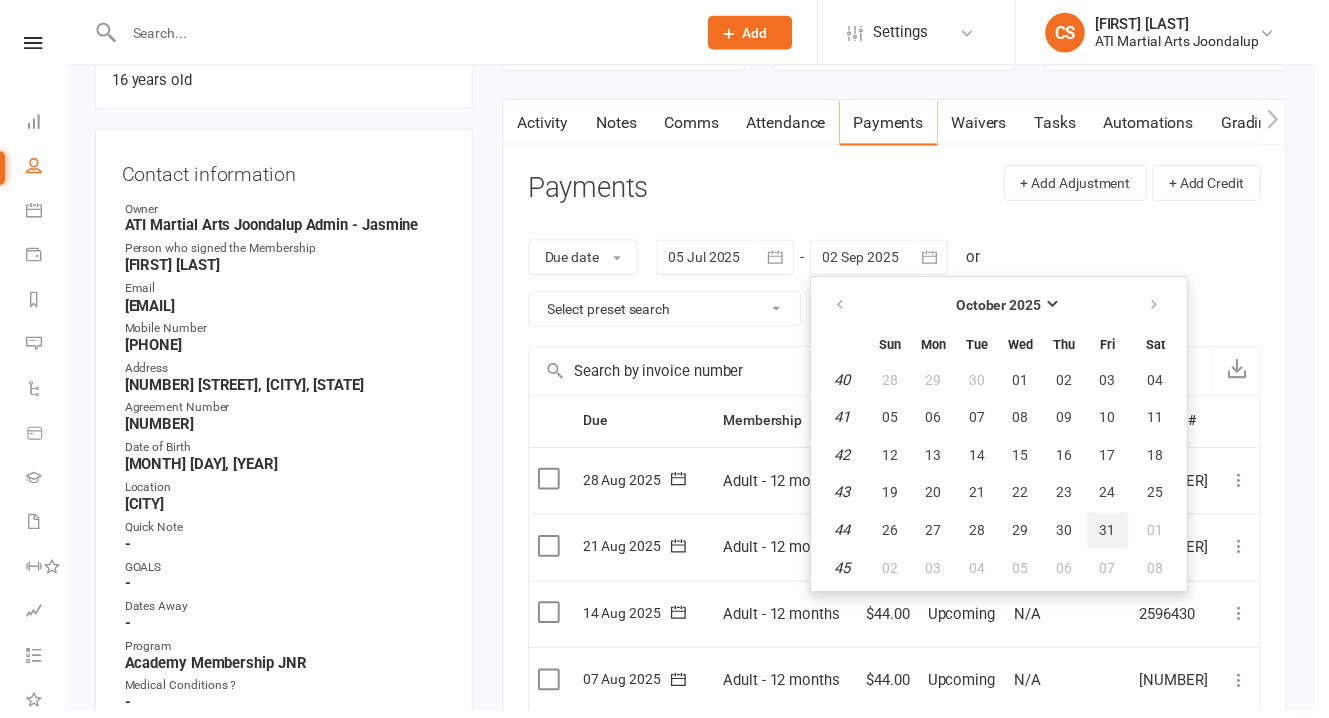 click on "31" at bounding box center (1120, 536) 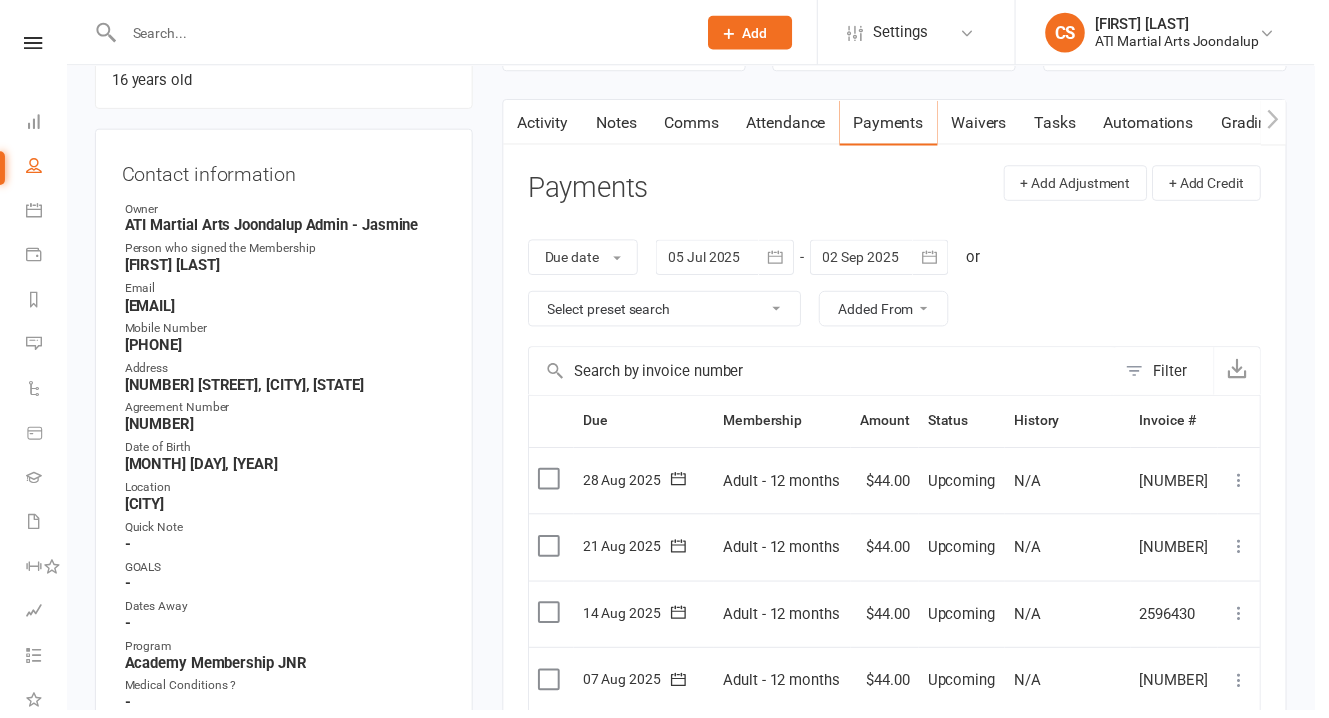 type on "31 Oct 2025" 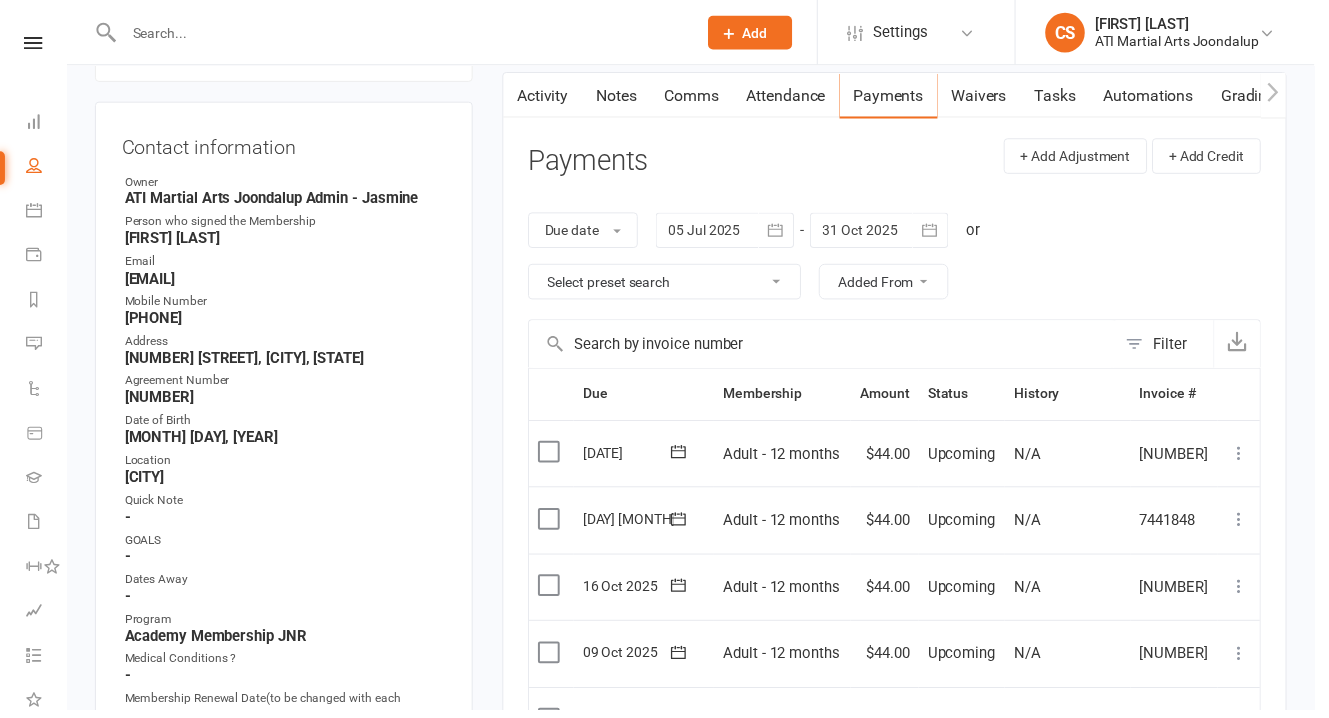 scroll, scrollTop: 59, scrollLeft: 0, axis: vertical 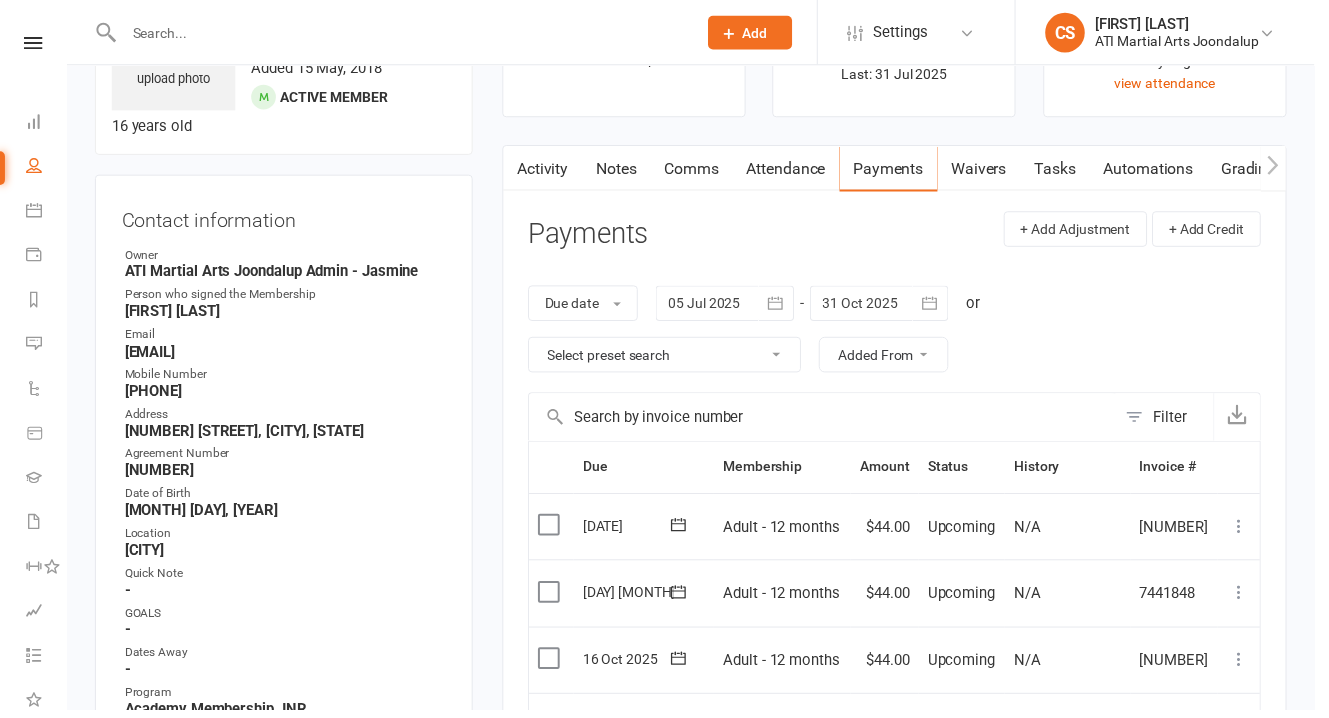 click on "Owner ATI Martial Arts [CITY] Admin - [FIRST] Person who signed the Membership [FIRST] [LAST]
Email [EMAIL]
Mobile Number [PHONE]
Address [NUMBER] [STREET], [CITY], [POSTAL_CODE]
Agreement Number [NUMBER]
Date of Birth [MONTH] [DAY], [YEAR]
Location [CITY]
Quick Note -
GOALS -
Dates Away -
Program Academy Membership JNR
Medical Conditions ? -
Membership Renewal Date(to be changed with each renewal) [MONTH] [DAY], [YEAR]
1st Payment Date(to be changed with each renewal) [MONTH] [DAY], [YEAR]
Unlimited/Once per week Unlimited
Family Member 1st
TFN Yes
Parent Or Guardian Name [FIRST] [LAST]
CC for EFT FORCE BILLING bsb and account
Covid Vaccination Certificate Sighted -
Non Renewal No
ATI-MA Live Classes? YES
COVID-19 Time Hold? NO
Suspended Payments Requested? NO
Flag Title -
Flag Description -
Member Start Date [MONTH] [DAY], [YEAR]" at bounding box center (287, 818) 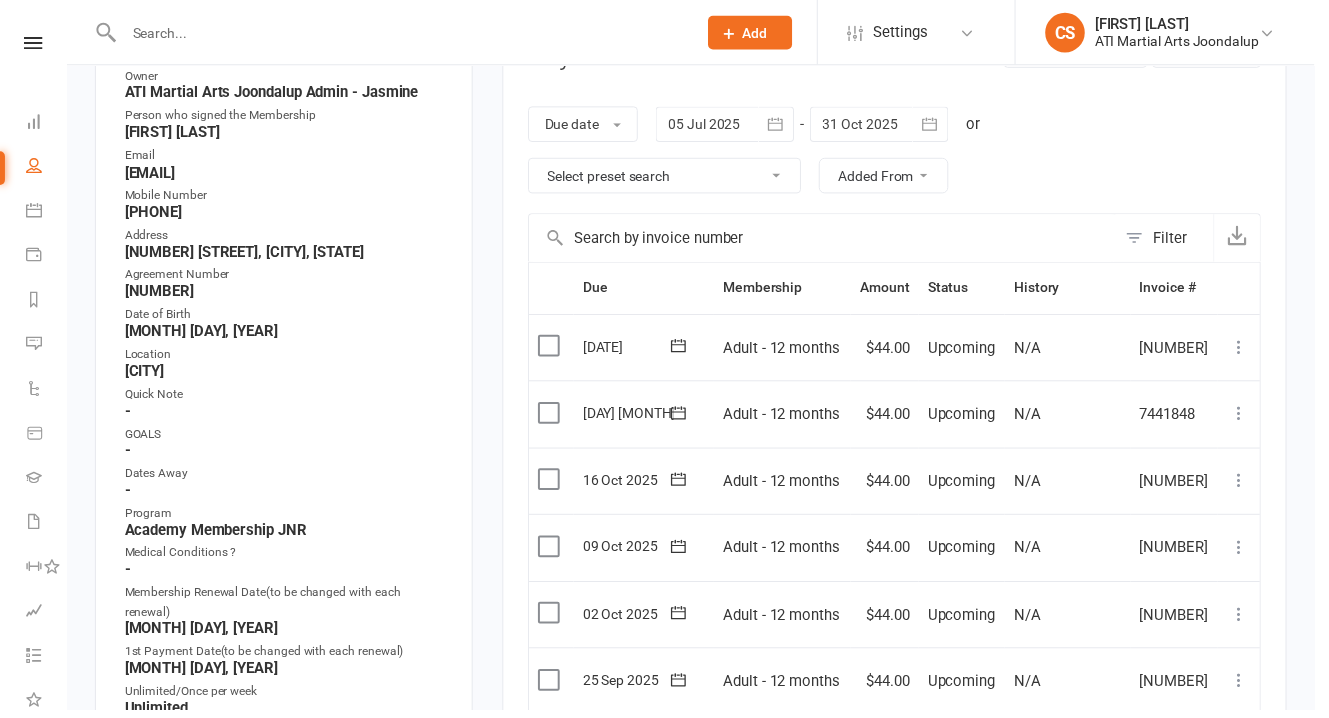 scroll, scrollTop: 627, scrollLeft: 0, axis: vertical 